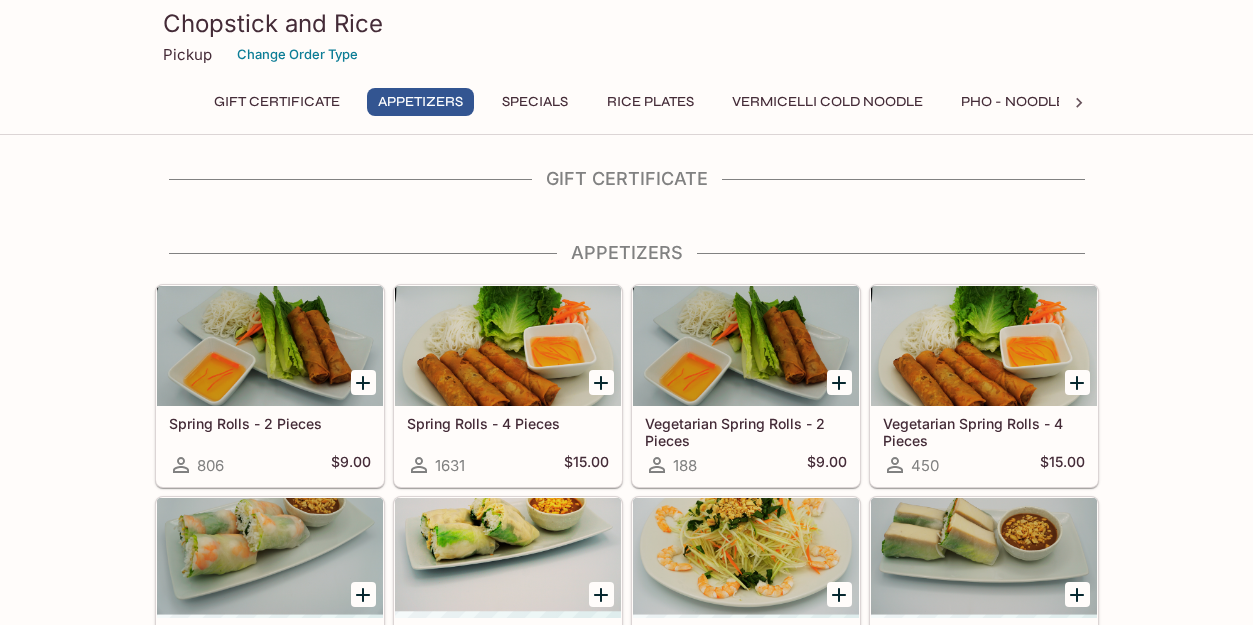 scroll, scrollTop: 161, scrollLeft: 0, axis: vertical 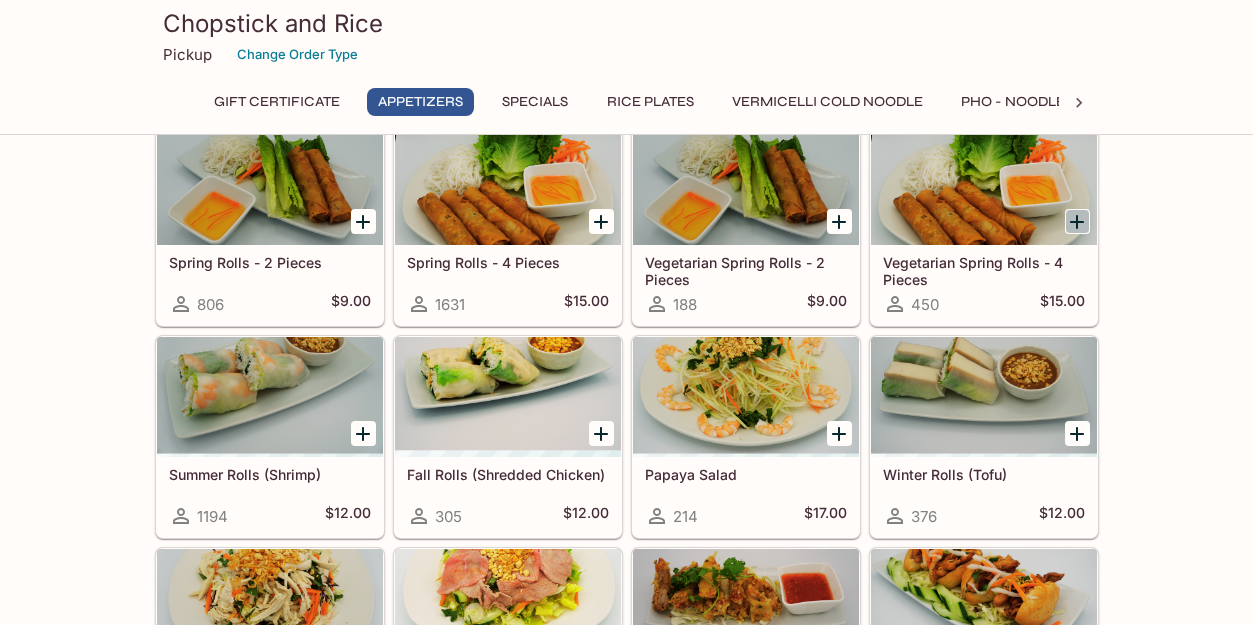 click 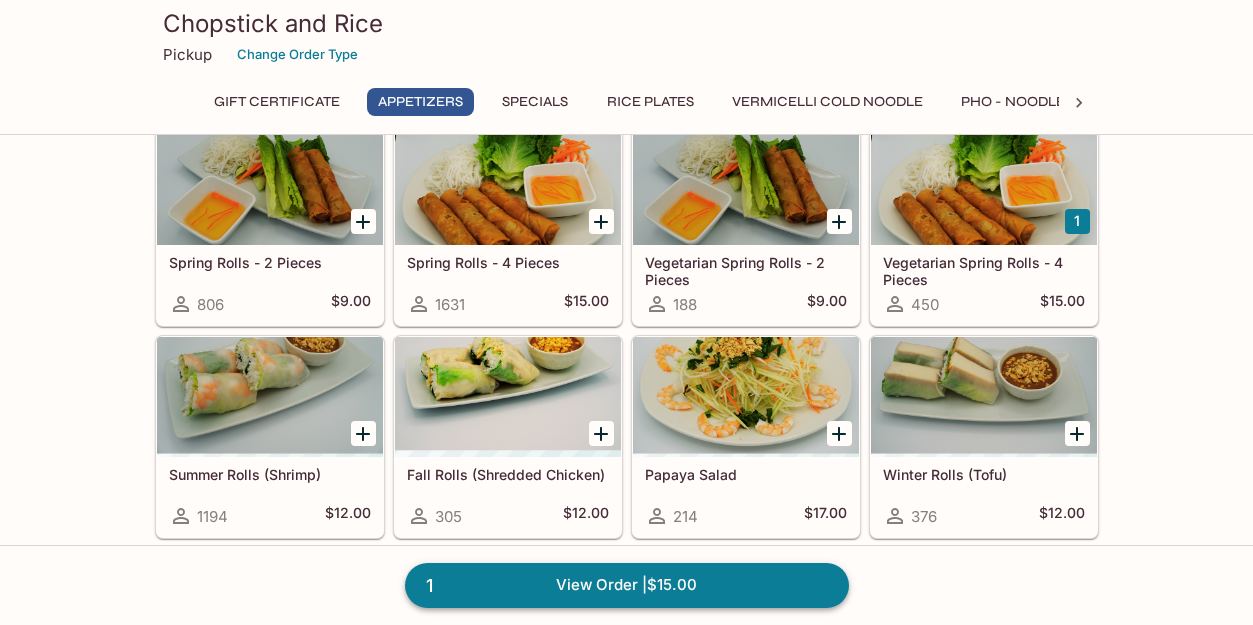 click on "1 View Order |  $15.00" at bounding box center (627, 585) 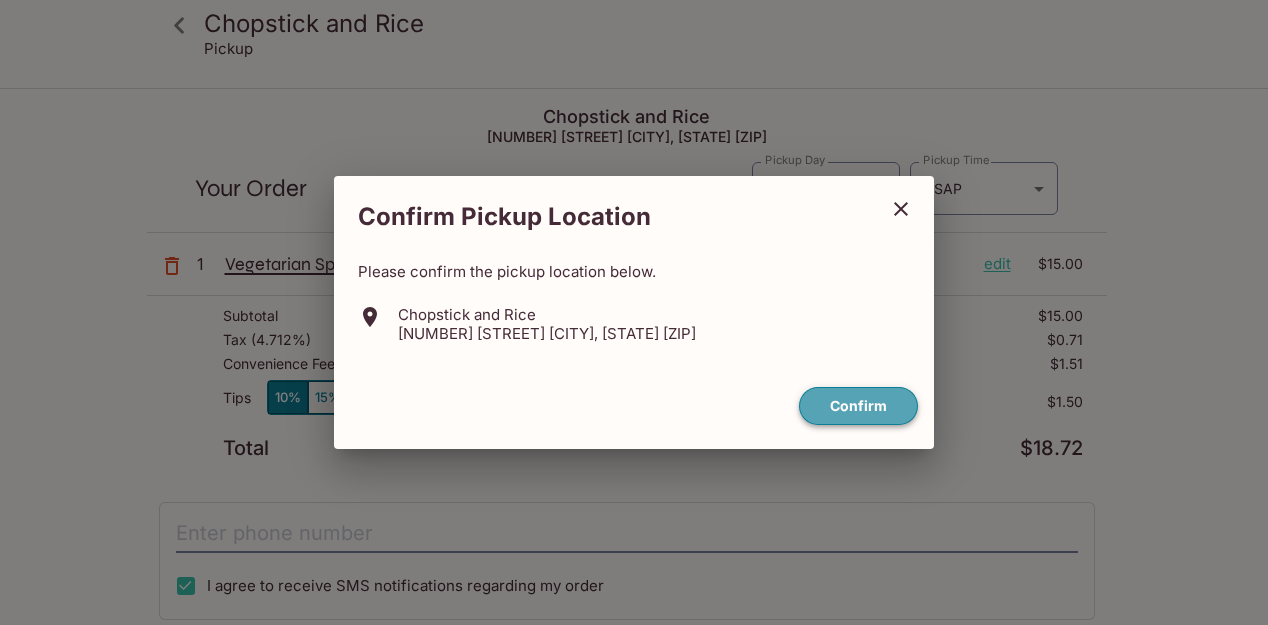 click on "Confirm" at bounding box center (858, 406) 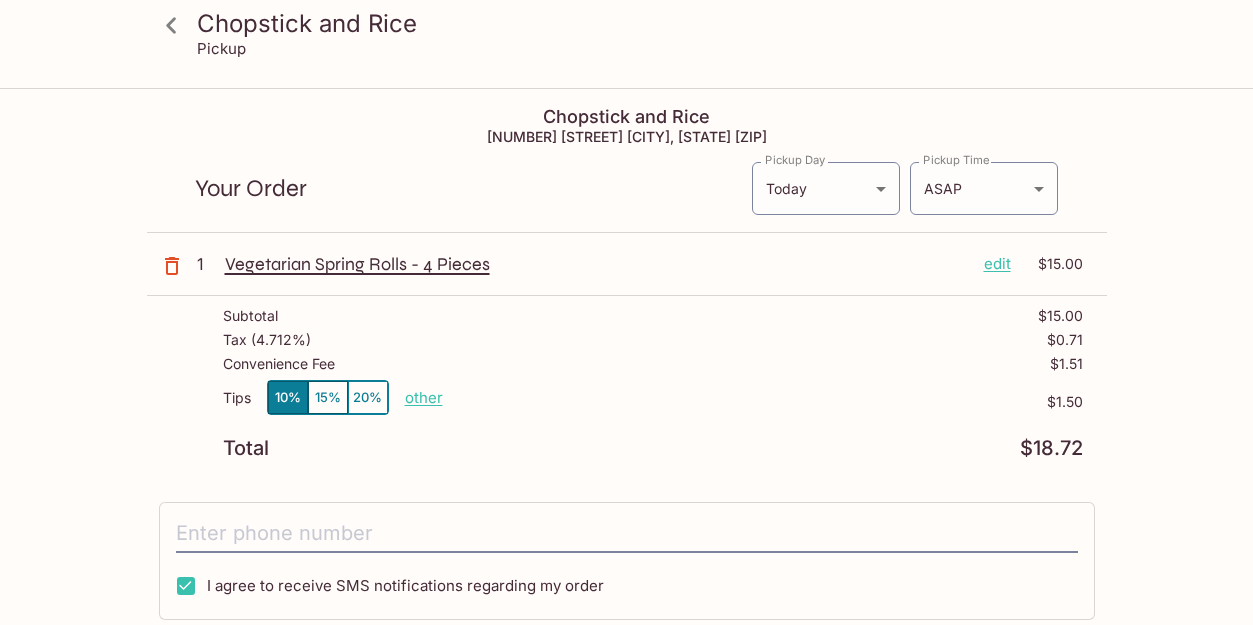 click 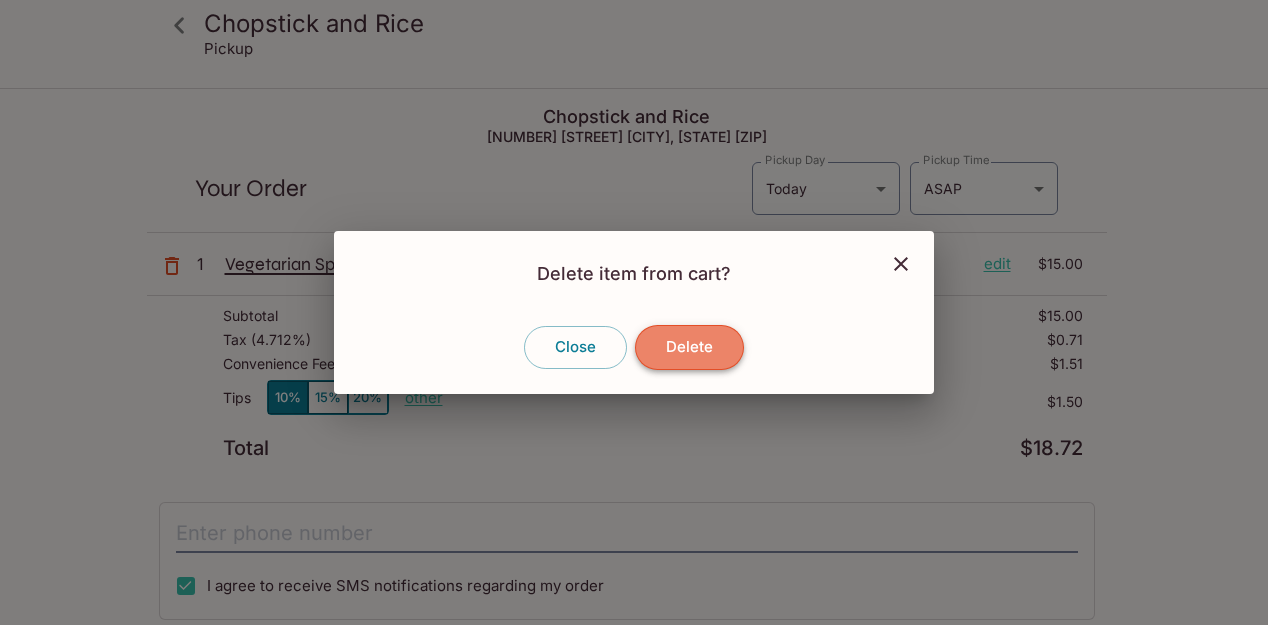 click on "Delete" at bounding box center (689, 347) 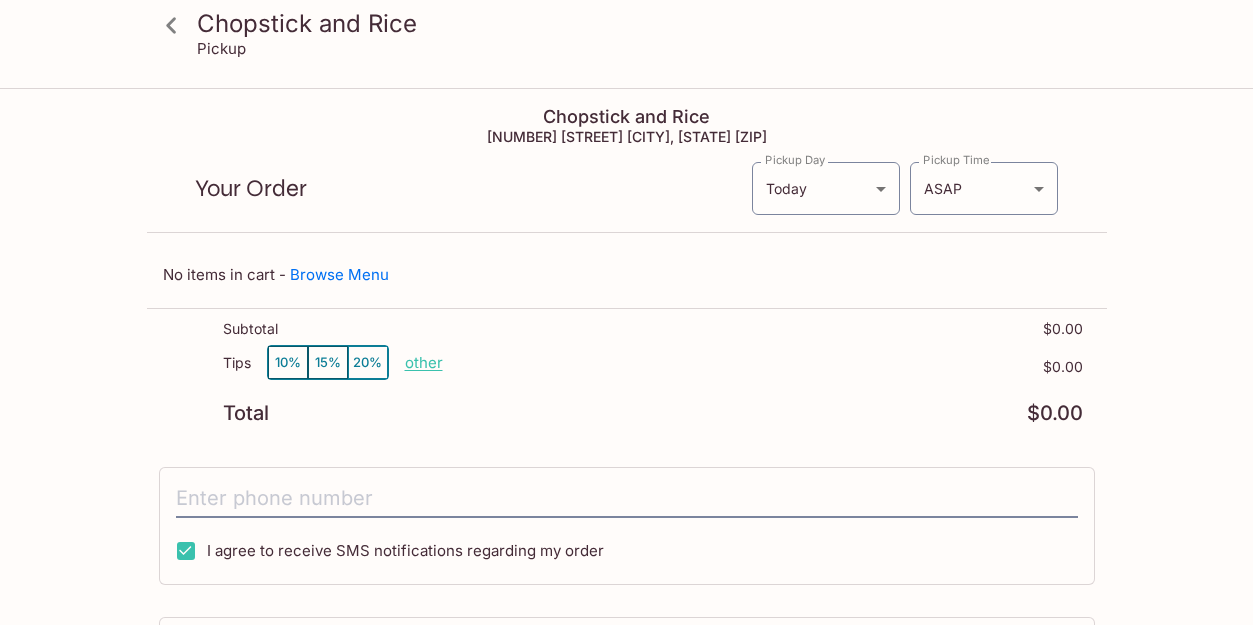 click 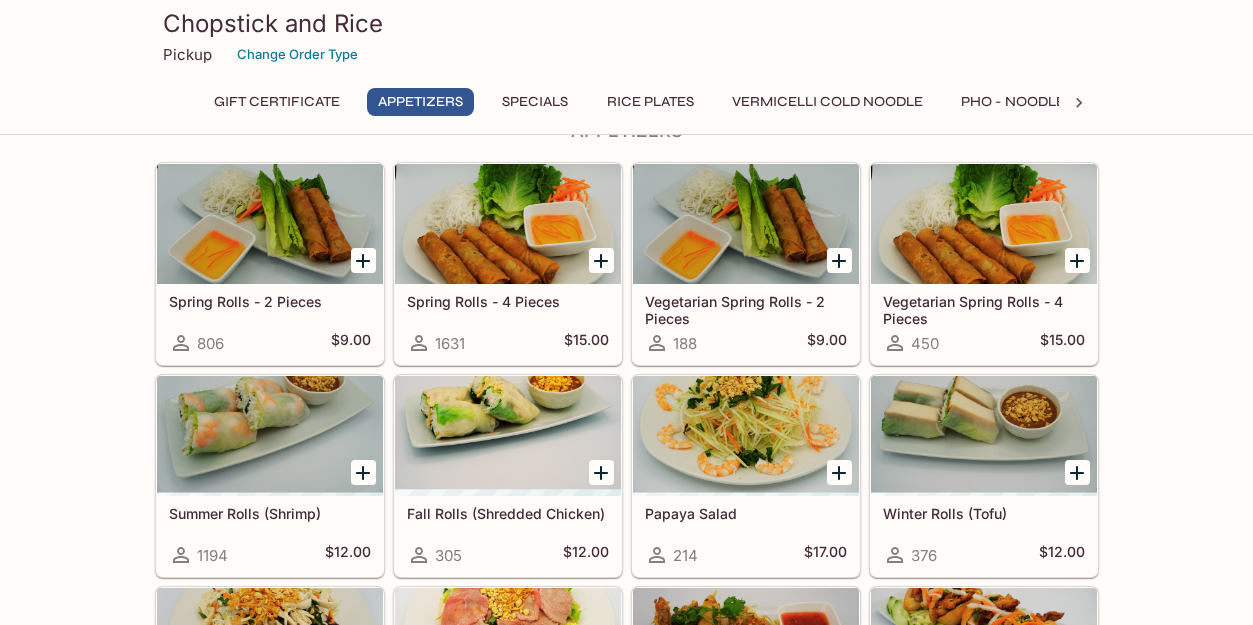 scroll, scrollTop: 126, scrollLeft: 0, axis: vertical 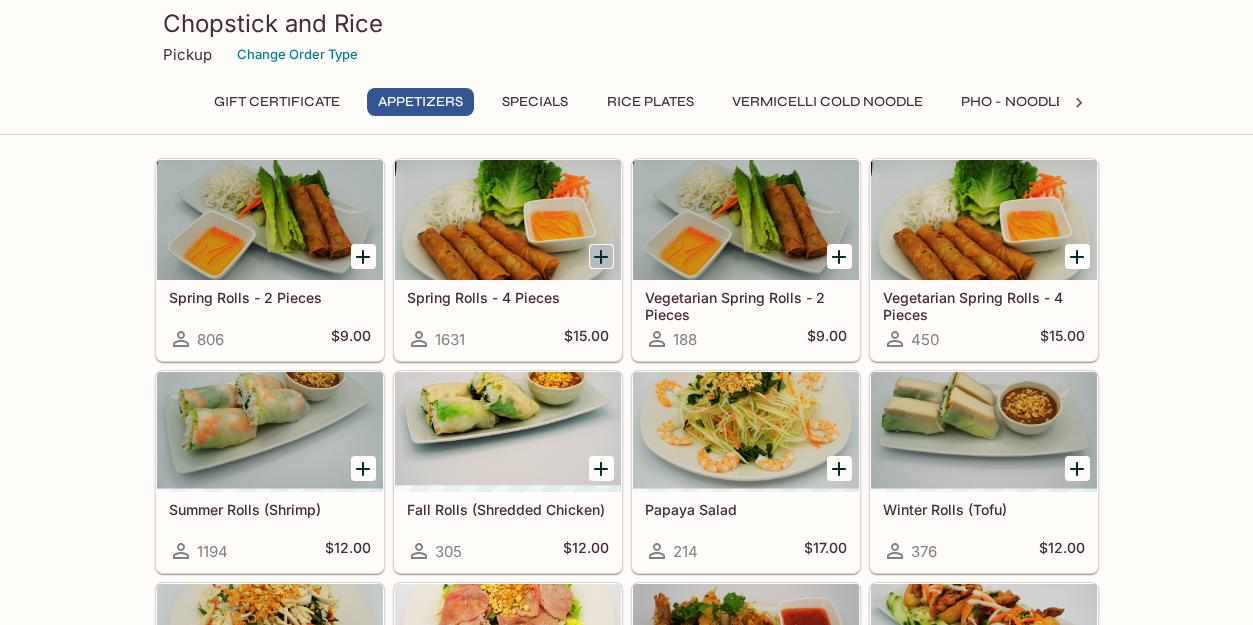 click 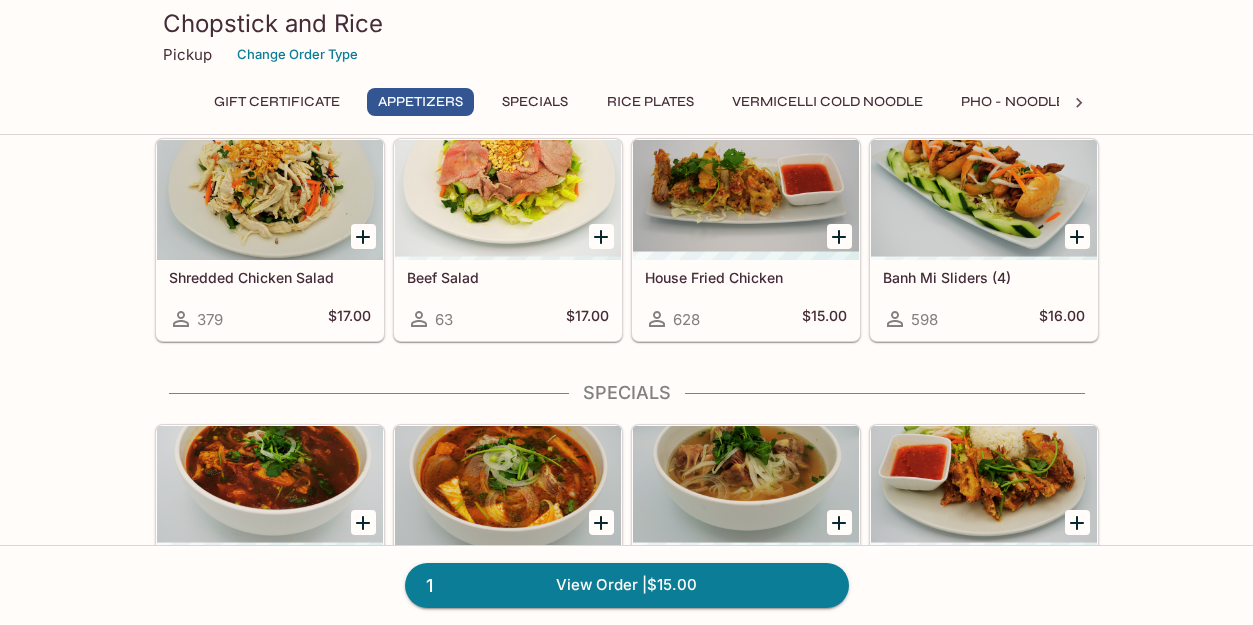 scroll, scrollTop: 547, scrollLeft: 0, axis: vertical 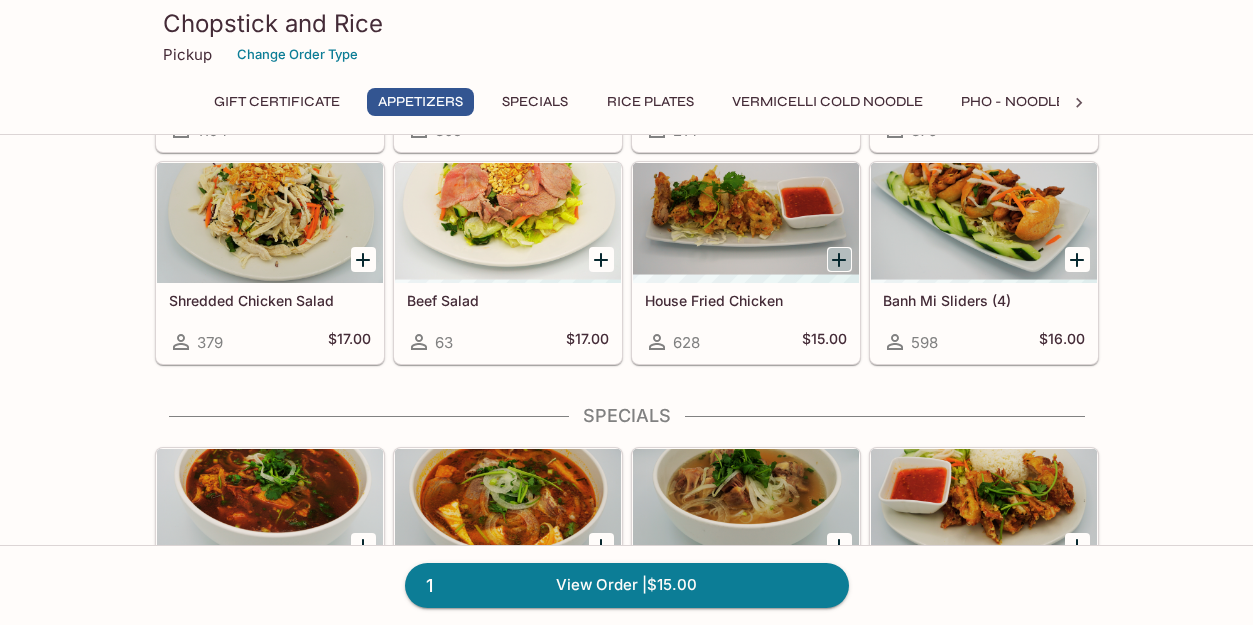 click 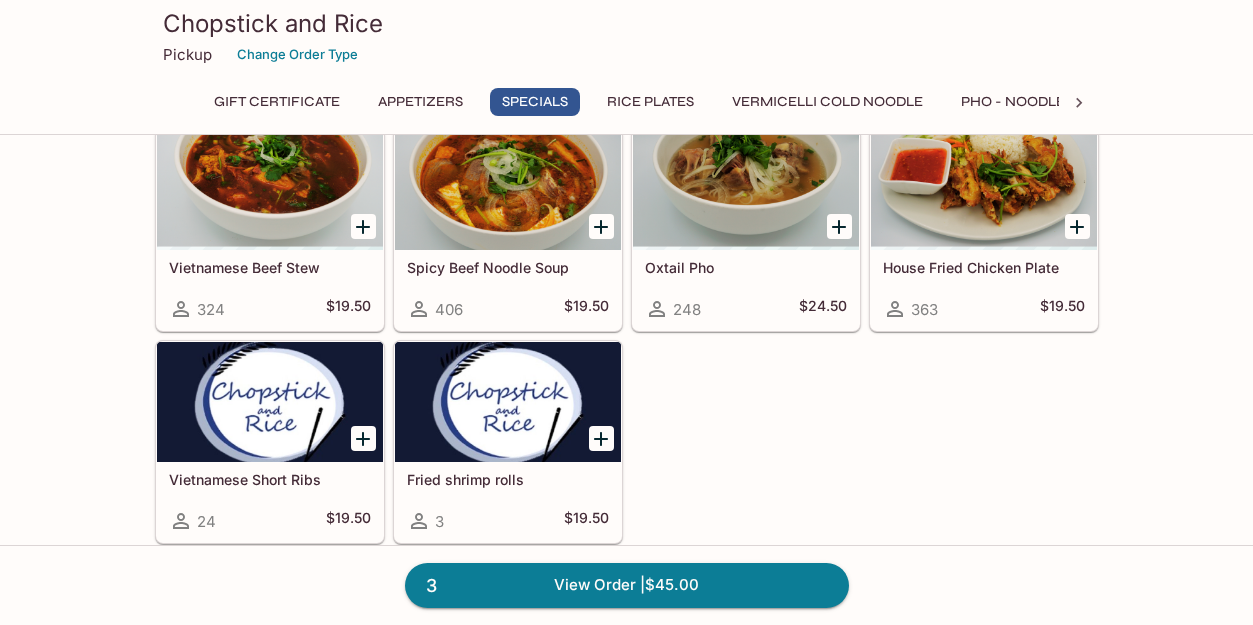 scroll, scrollTop: 834, scrollLeft: 0, axis: vertical 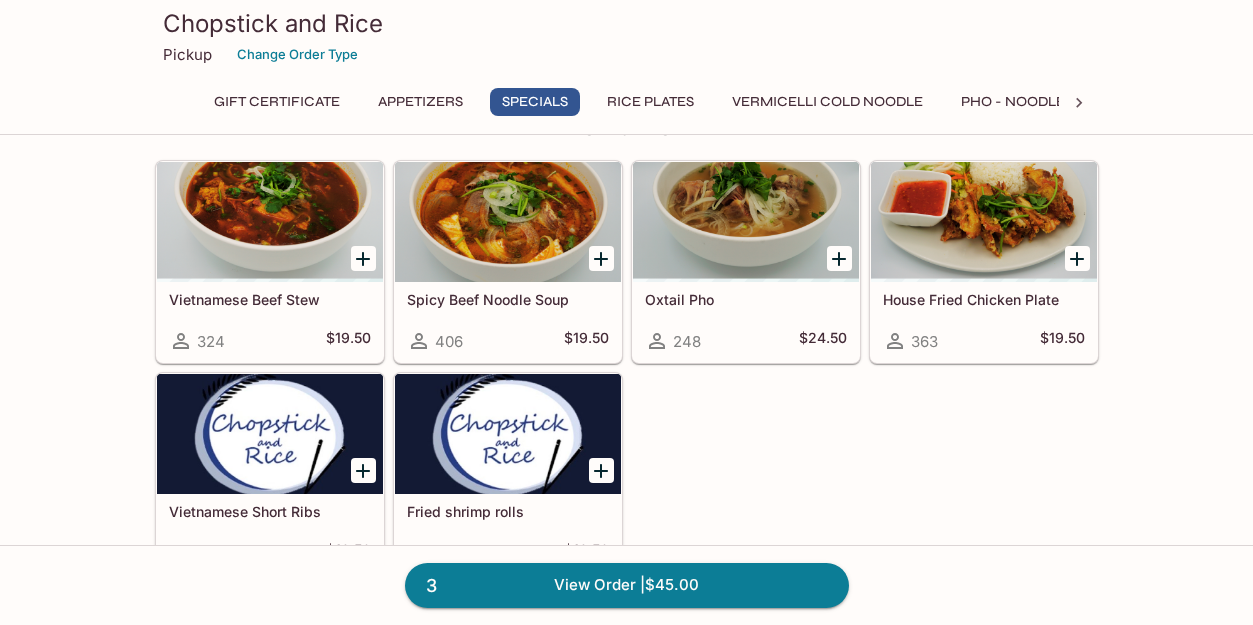 click 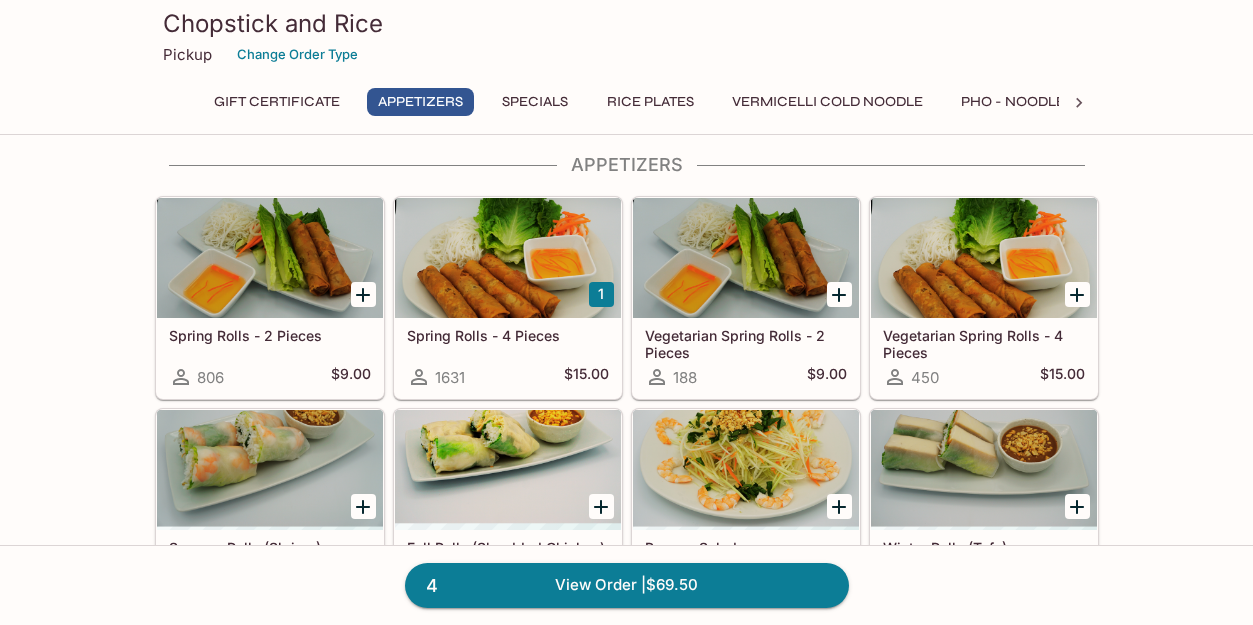 scroll, scrollTop: 87, scrollLeft: 0, axis: vertical 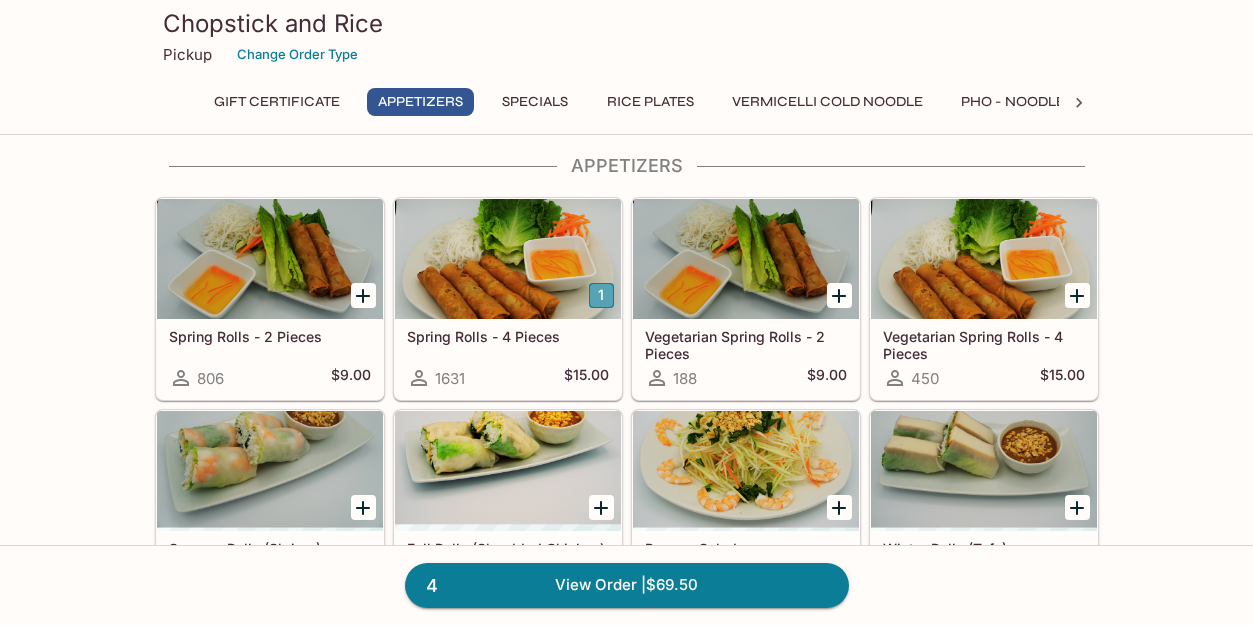 click on "1" at bounding box center [601, 295] 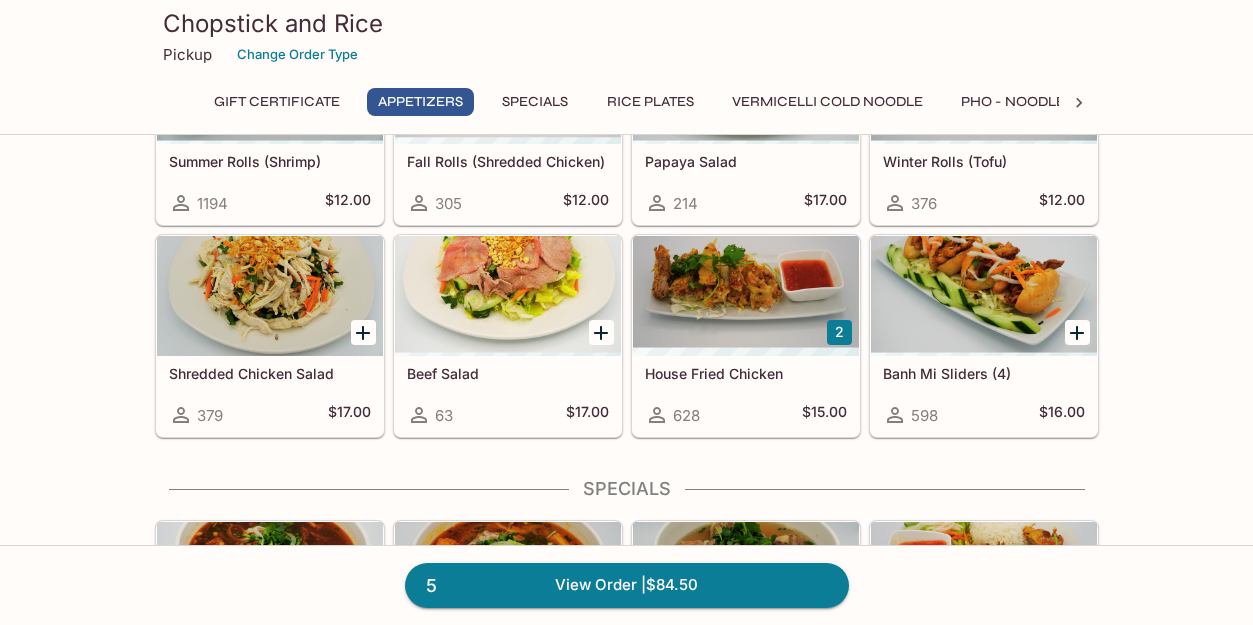 scroll, scrollTop: 471, scrollLeft: 0, axis: vertical 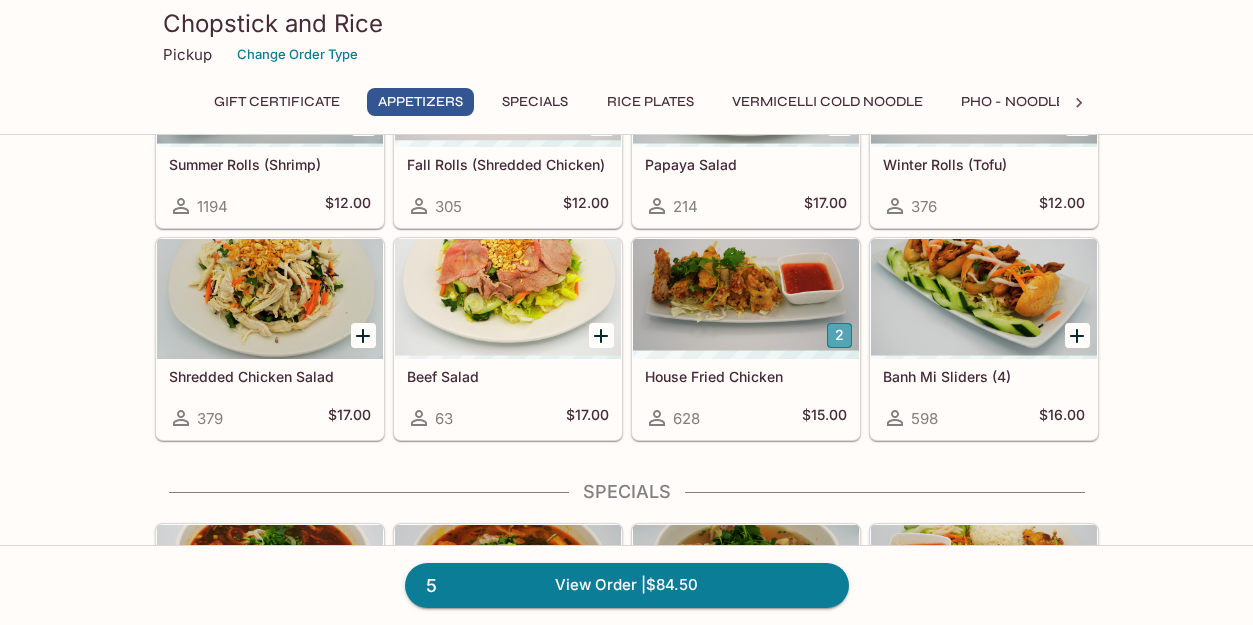 click on "2" at bounding box center (839, 335) 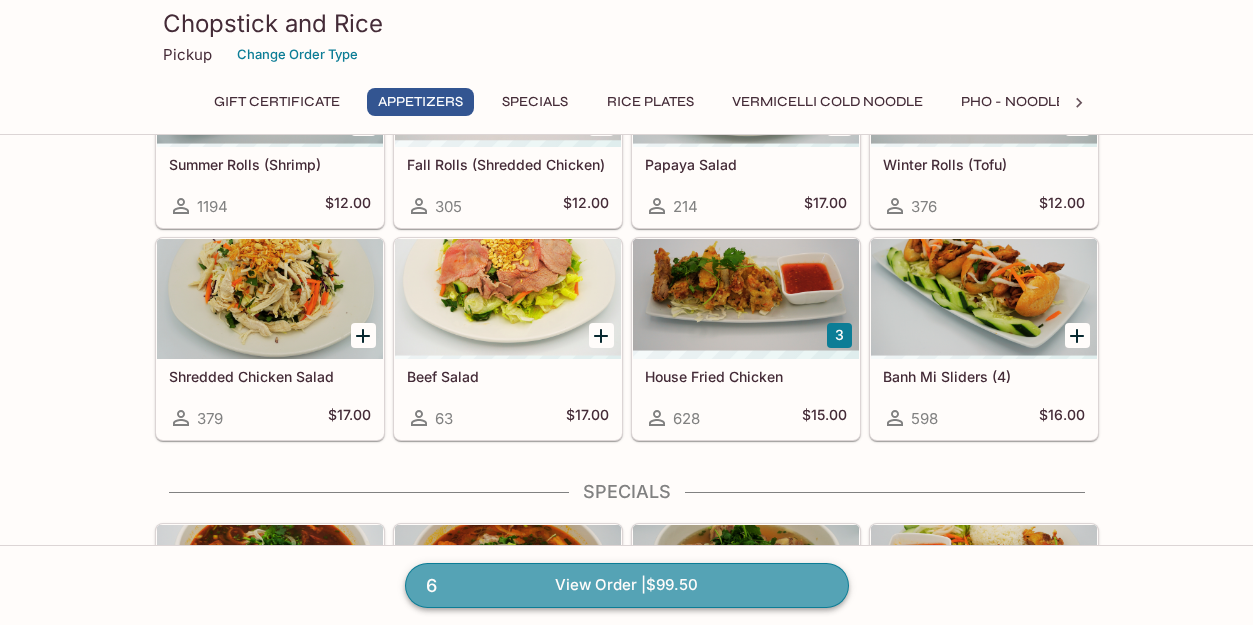 click on "6 View Order |  $99.50" at bounding box center (627, 585) 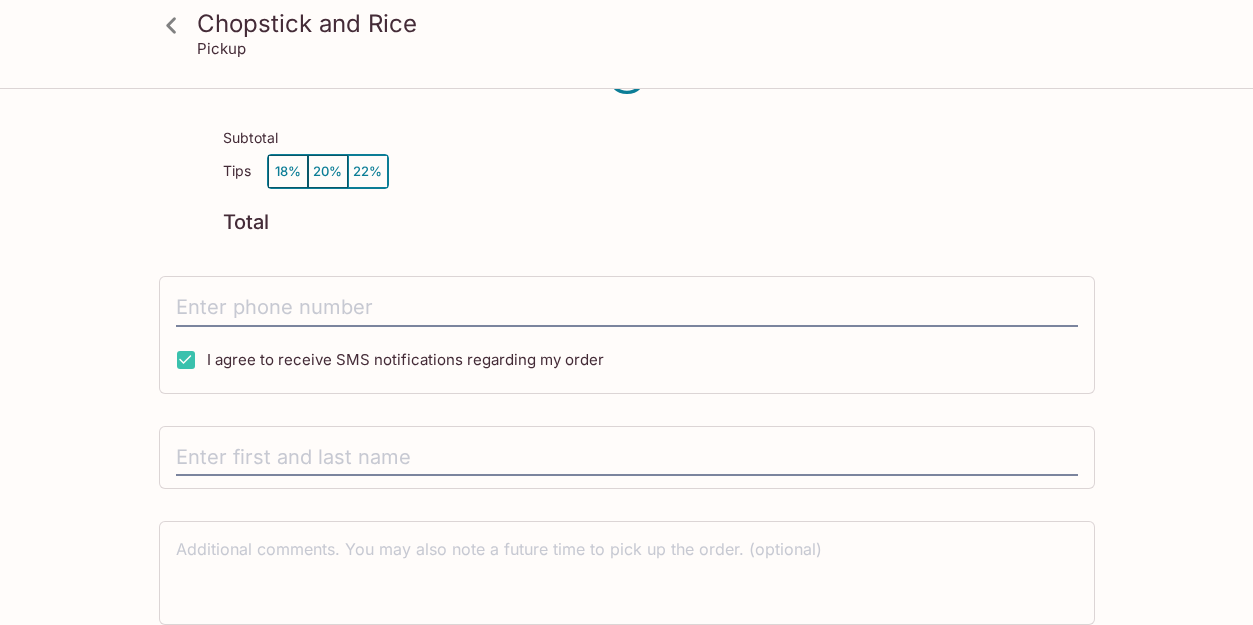 scroll, scrollTop: 0, scrollLeft: 0, axis: both 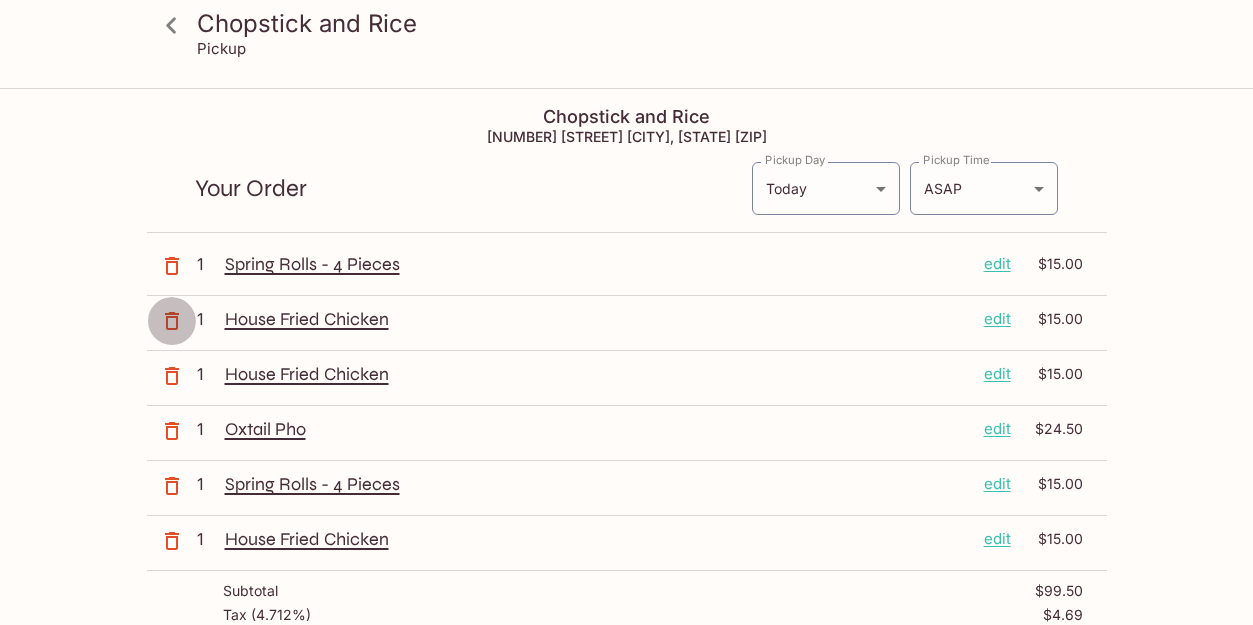 click 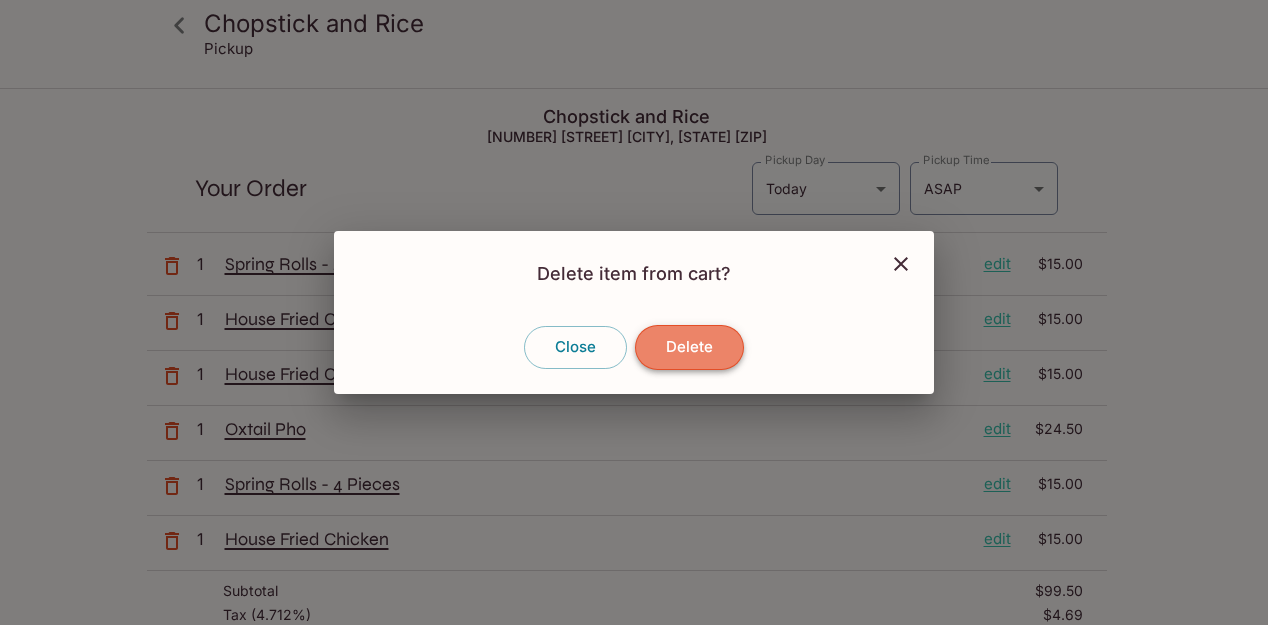 click on "Delete" at bounding box center (689, 347) 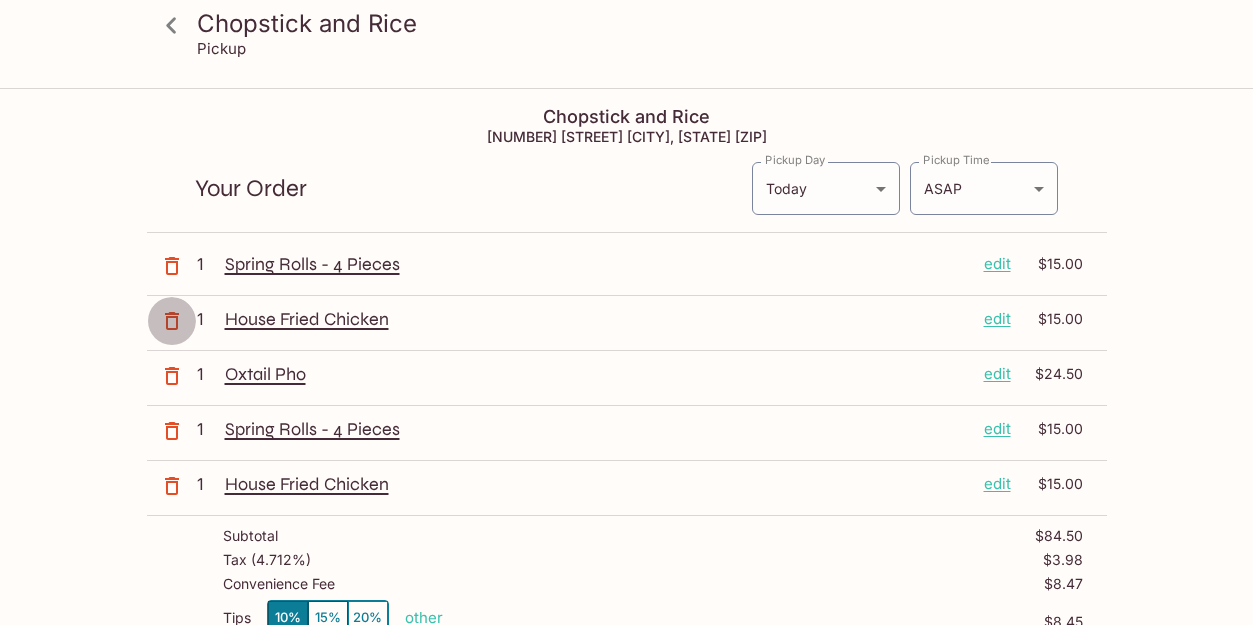 click 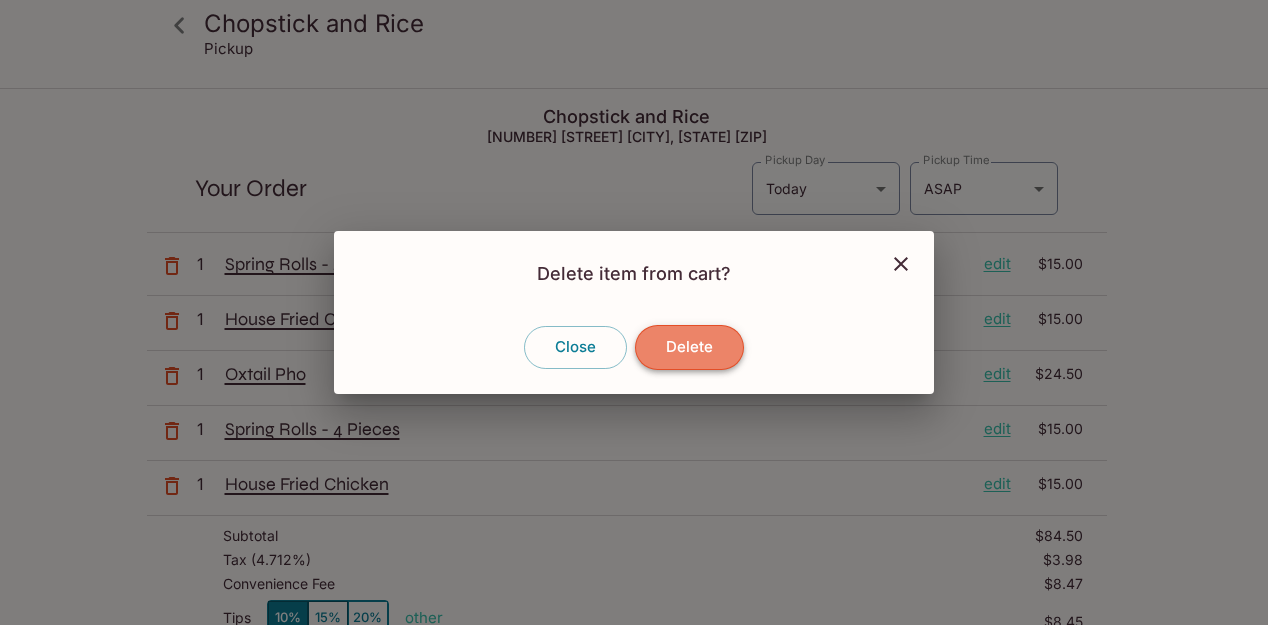 click on "Delete" at bounding box center (689, 347) 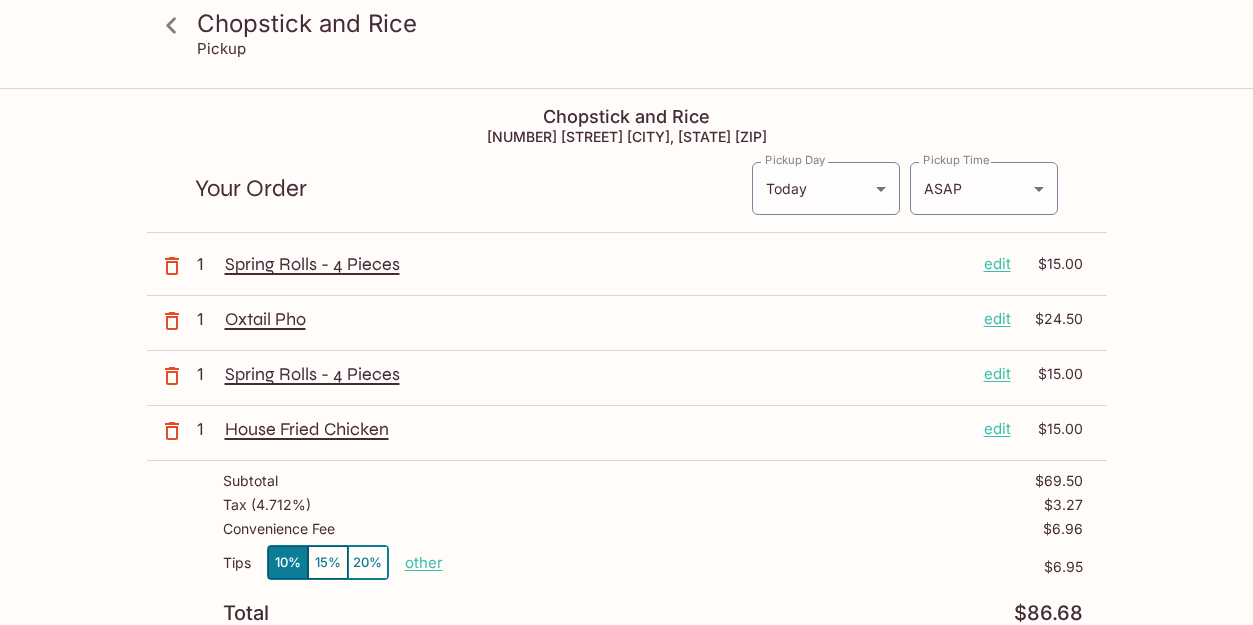 click on "edit" at bounding box center (997, 264) 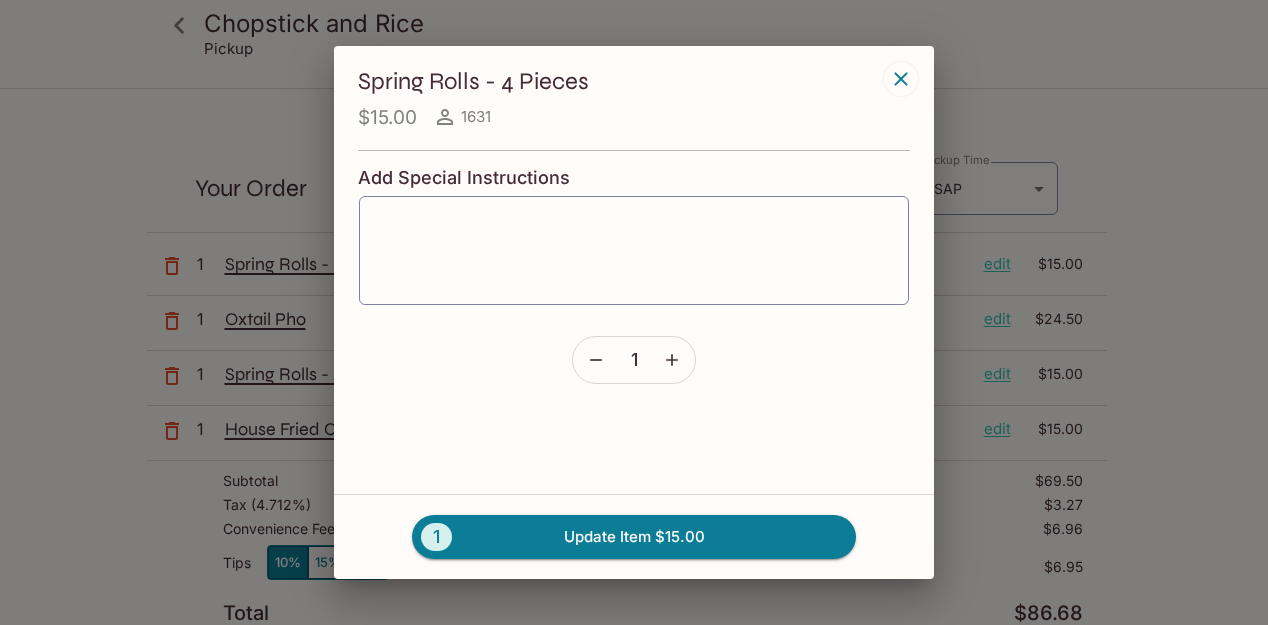 click 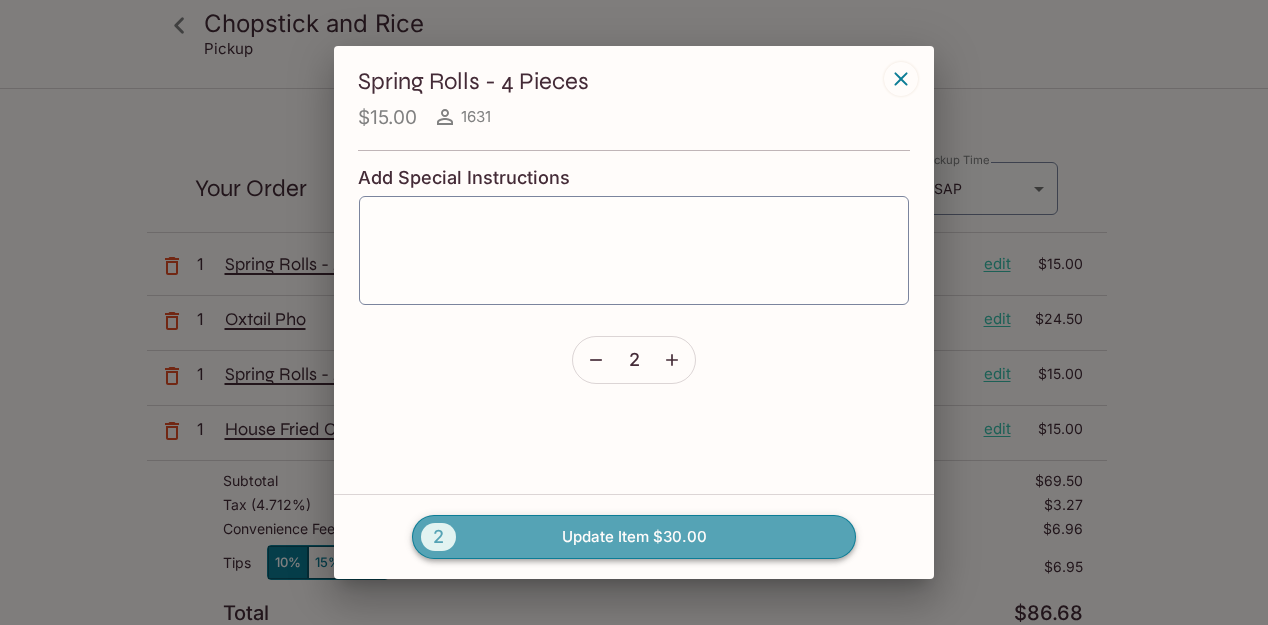 click on "2 Update Item $30.00" at bounding box center [634, 537] 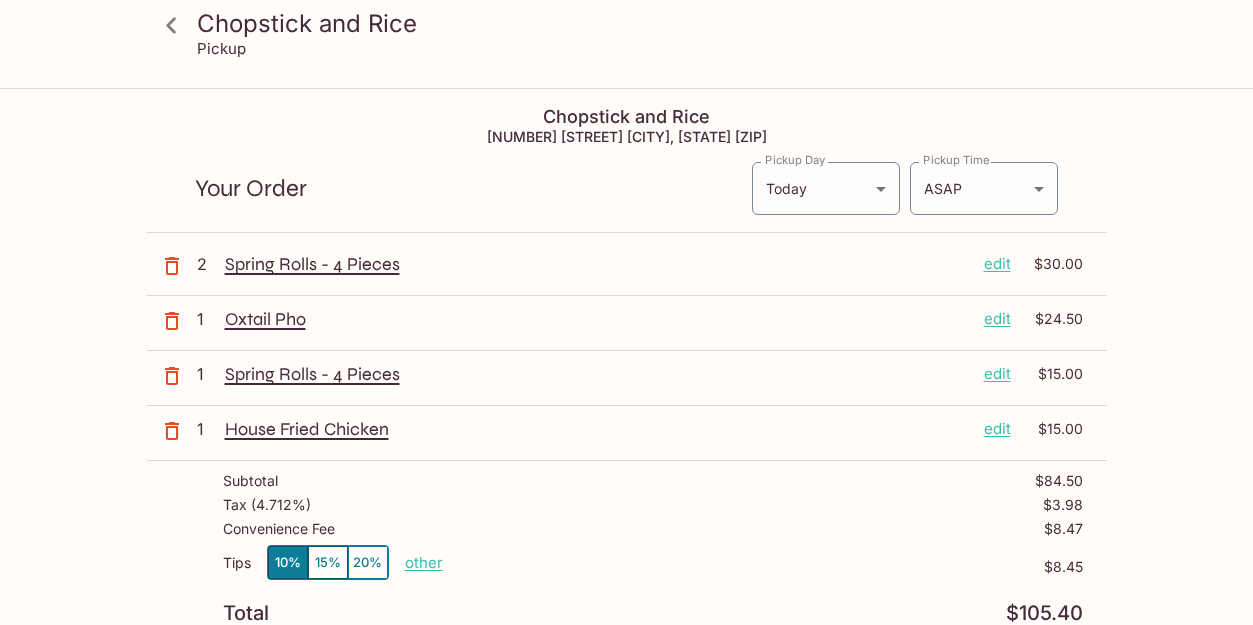 click 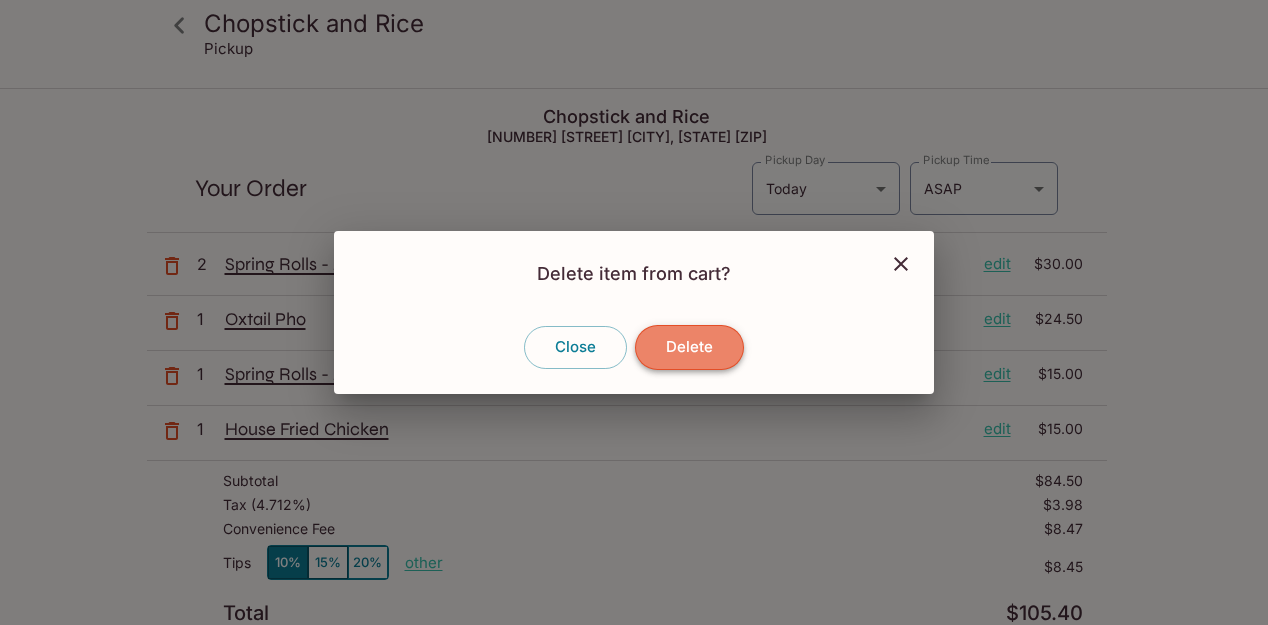 click on "Delete" at bounding box center (689, 347) 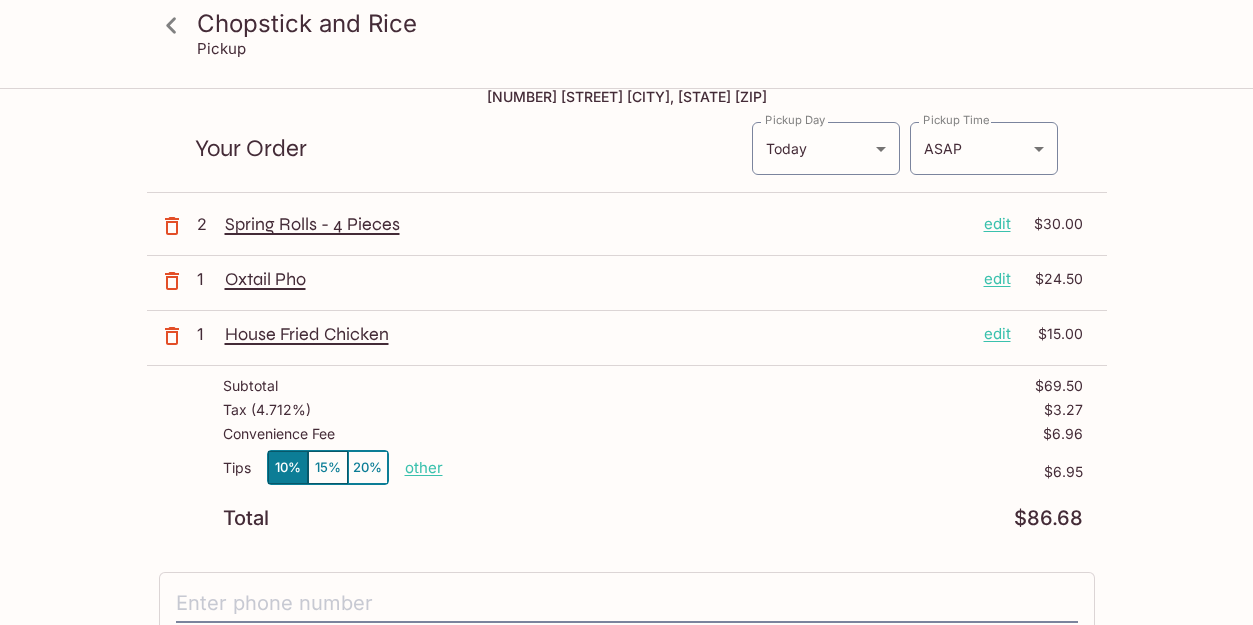 scroll, scrollTop: 0, scrollLeft: 0, axis: both 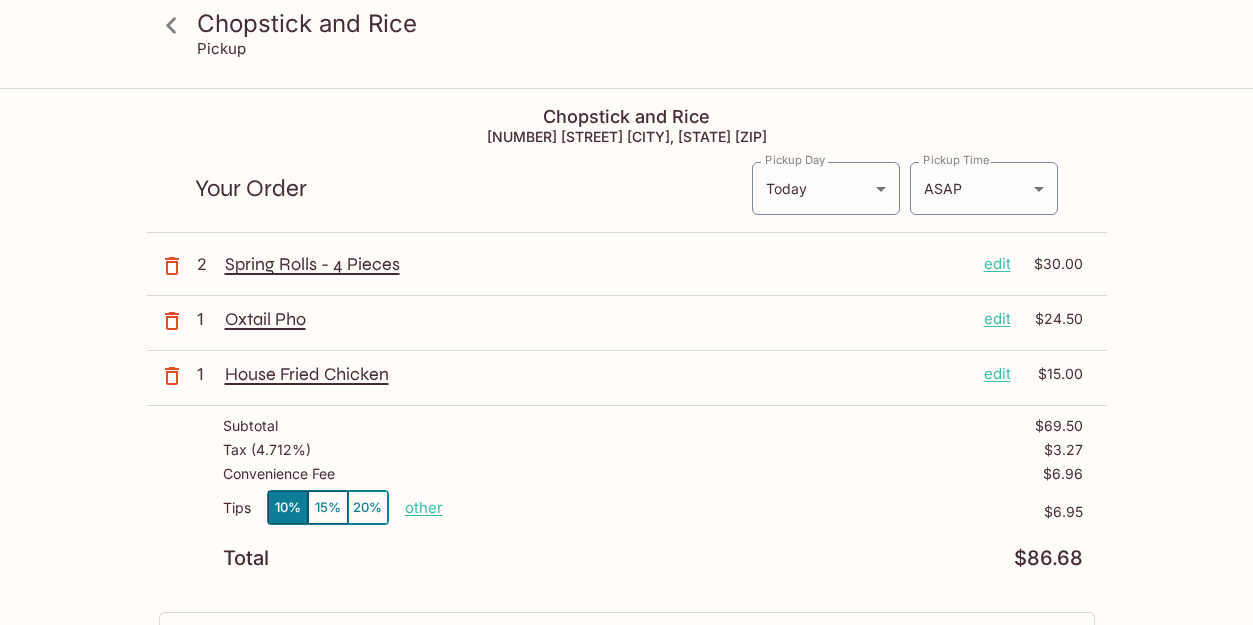 click 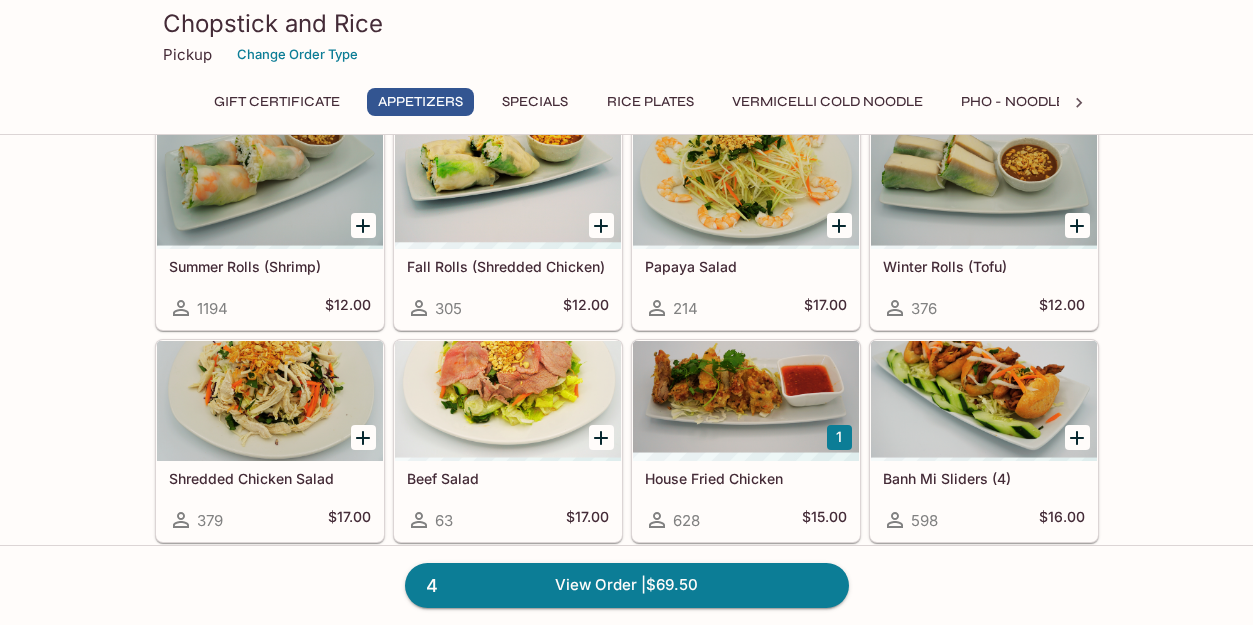 scroll, scrollTop: 341, scrollLeft: 0, axis: vertical 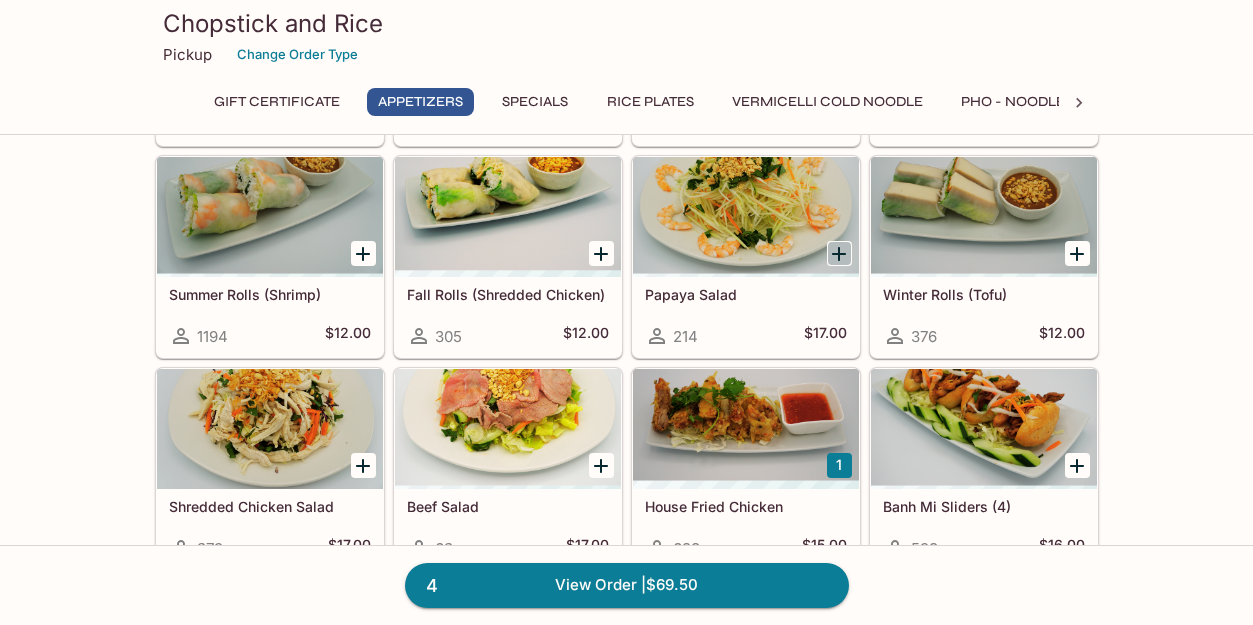 click 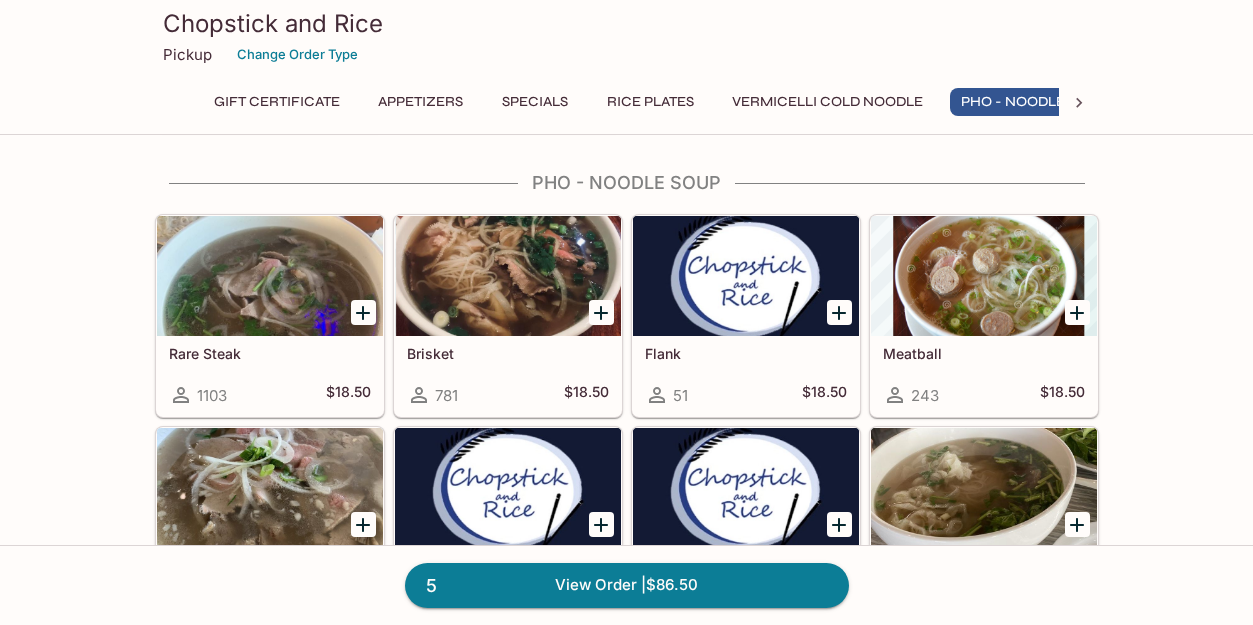 scroll, scrollTop: 2278, scrollLeft: 0, axis: vertical 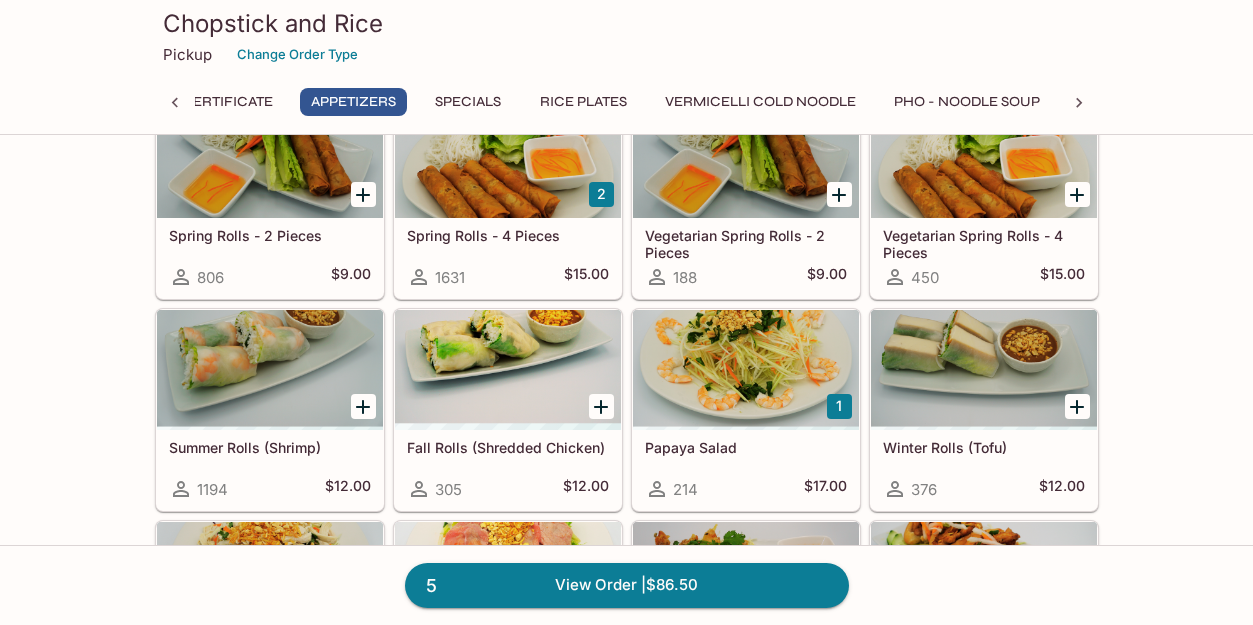 click 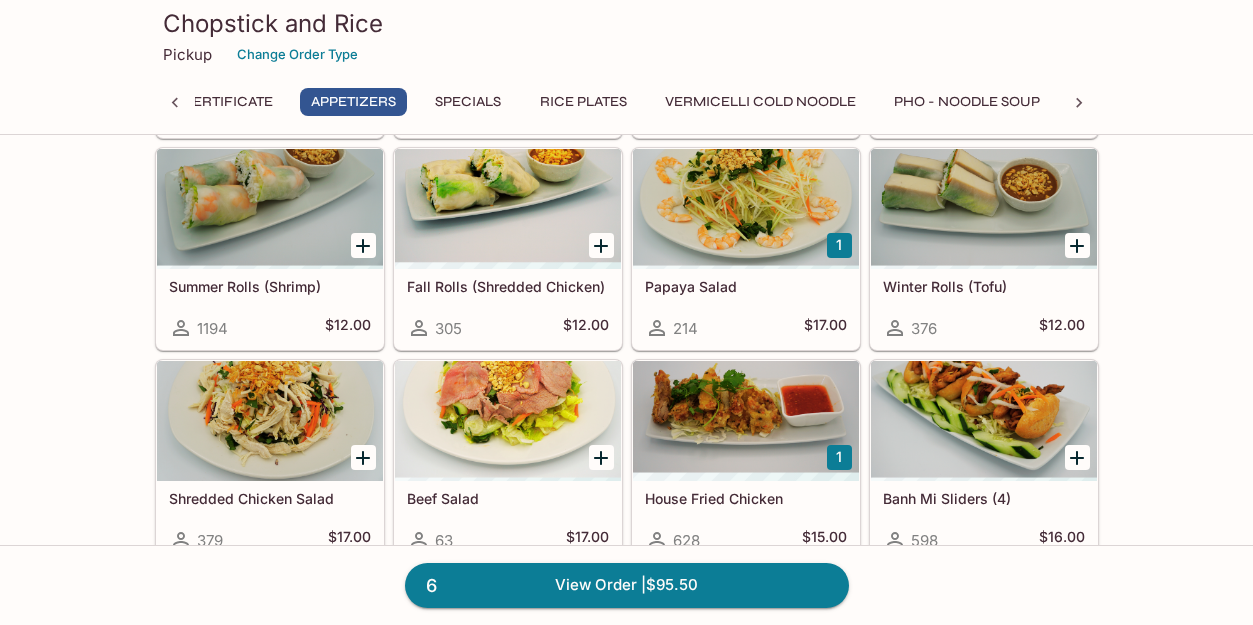 scroll, scrollTop: 355, scrollLeft: 0, axis: vertical 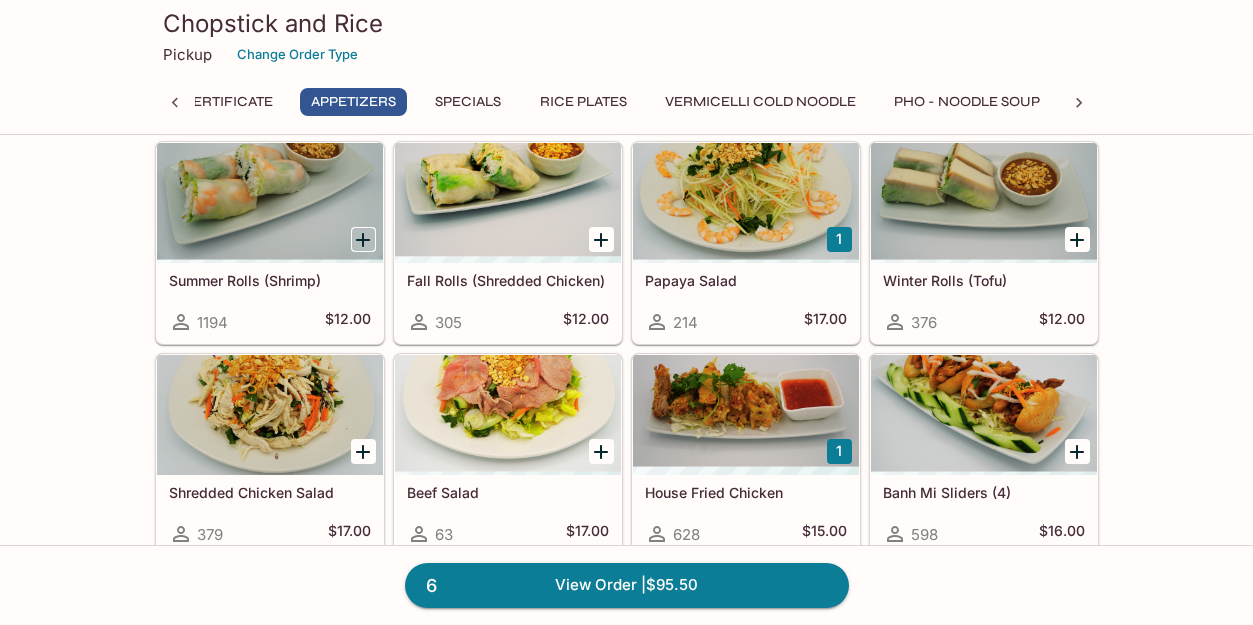 click 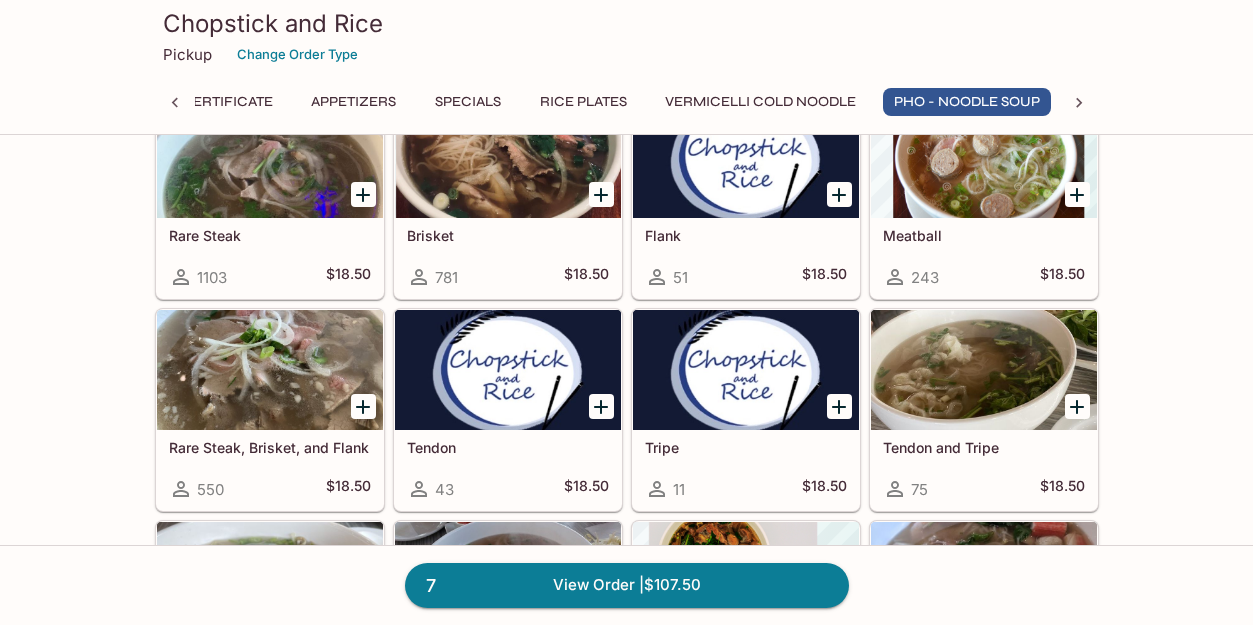 scroll, scrollTop: 2407, scrollLeft: 0, axis: vertical 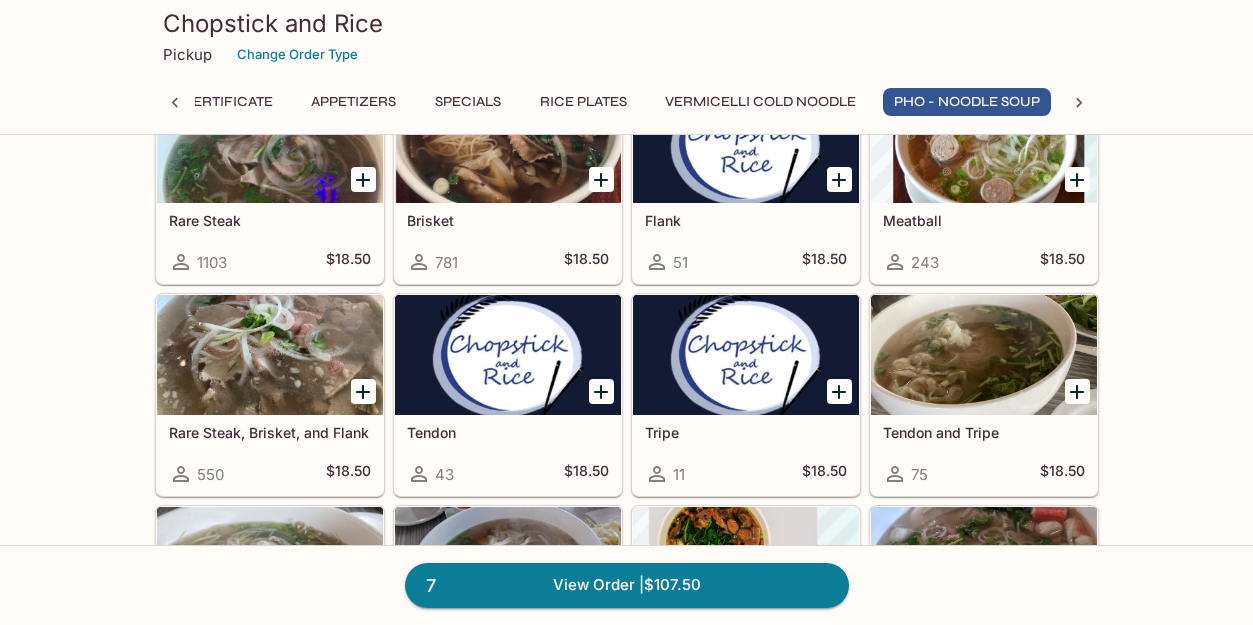 click 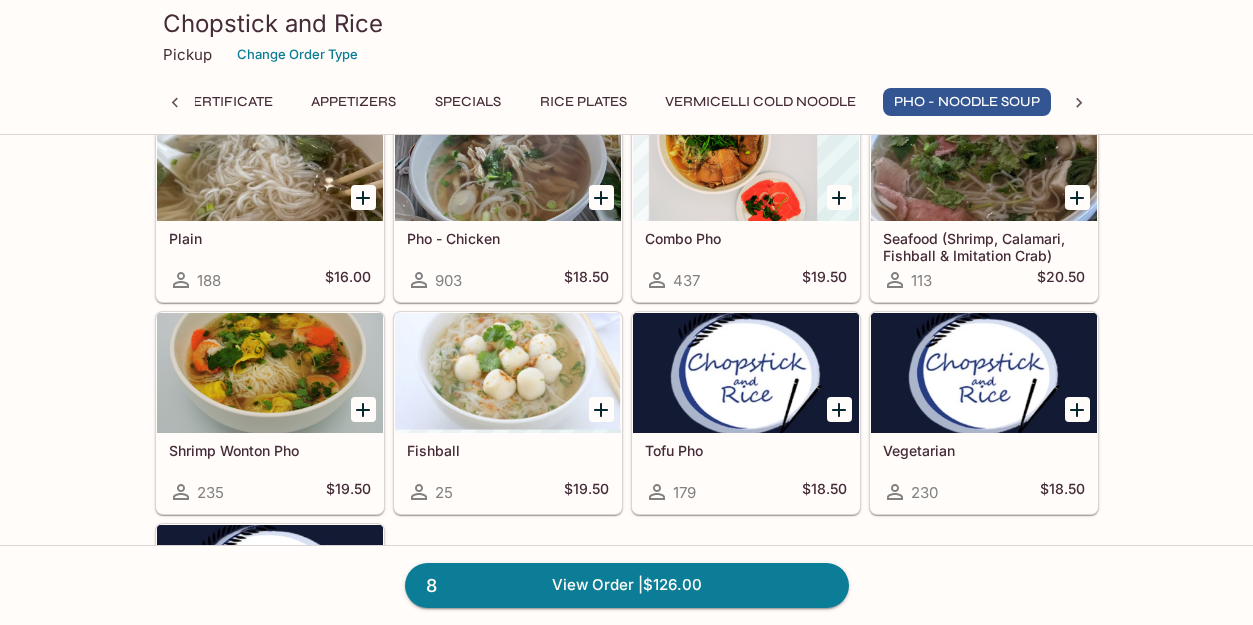 scroll, scrollTop: 2814, scrollLeft: 0, axis: vertical 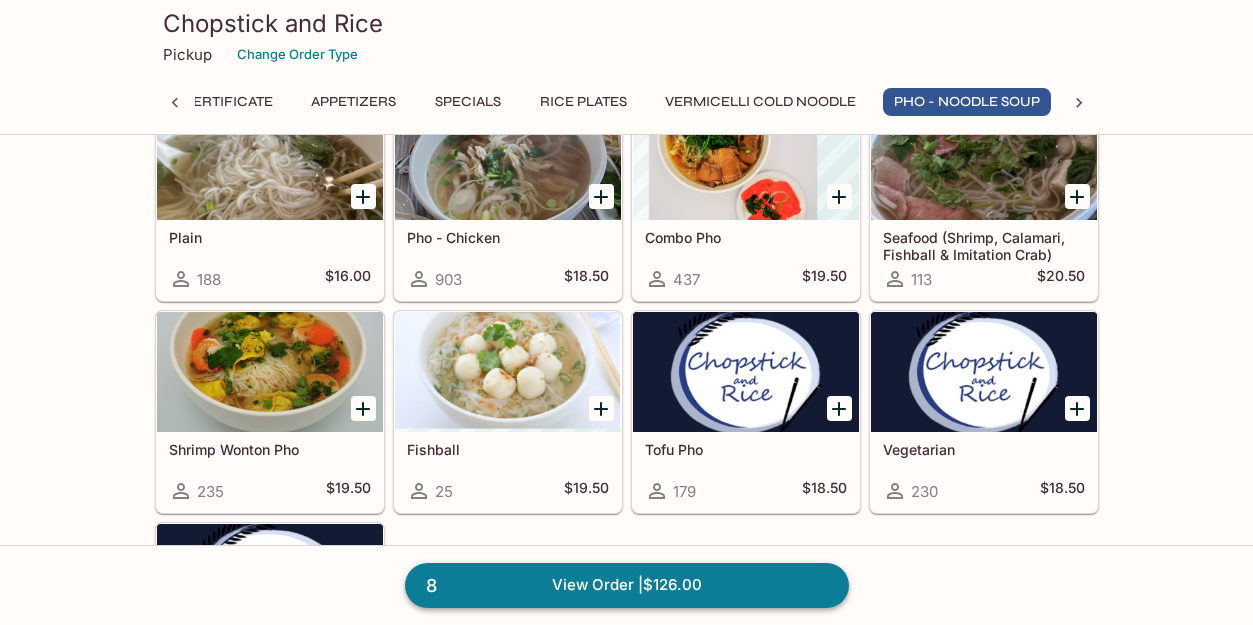 click on "8 View Order |  $126.00" at bounding box center [627, 585] 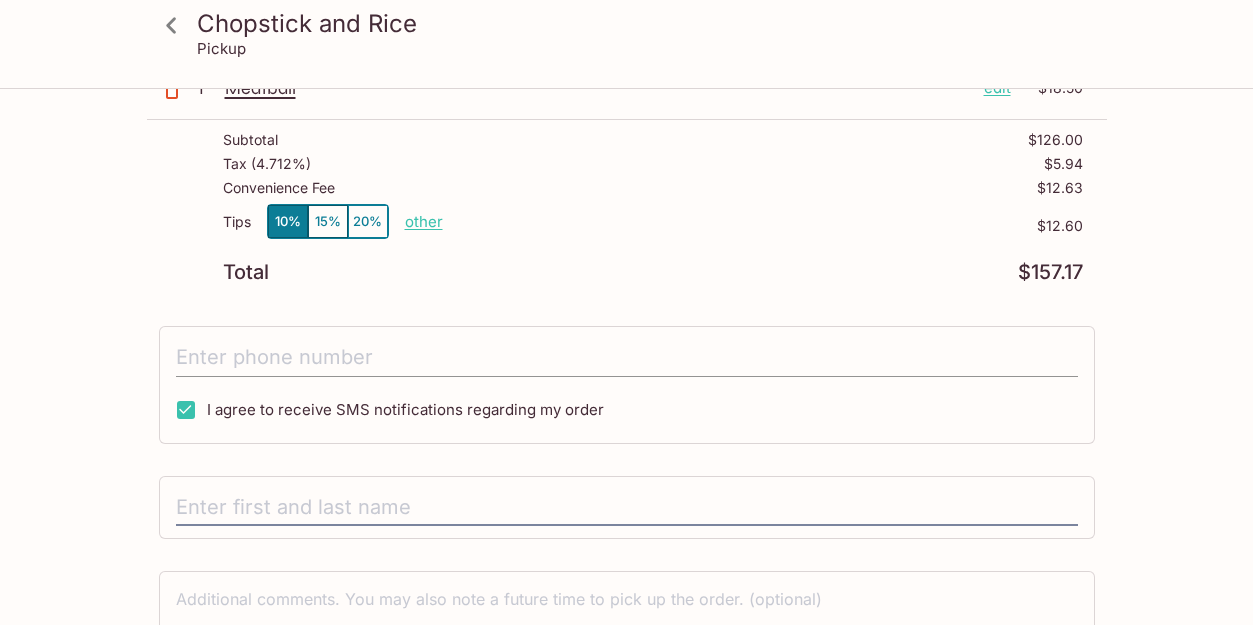 scroll, scrollTop: 523, scrollLeft: 0, axis: vertical 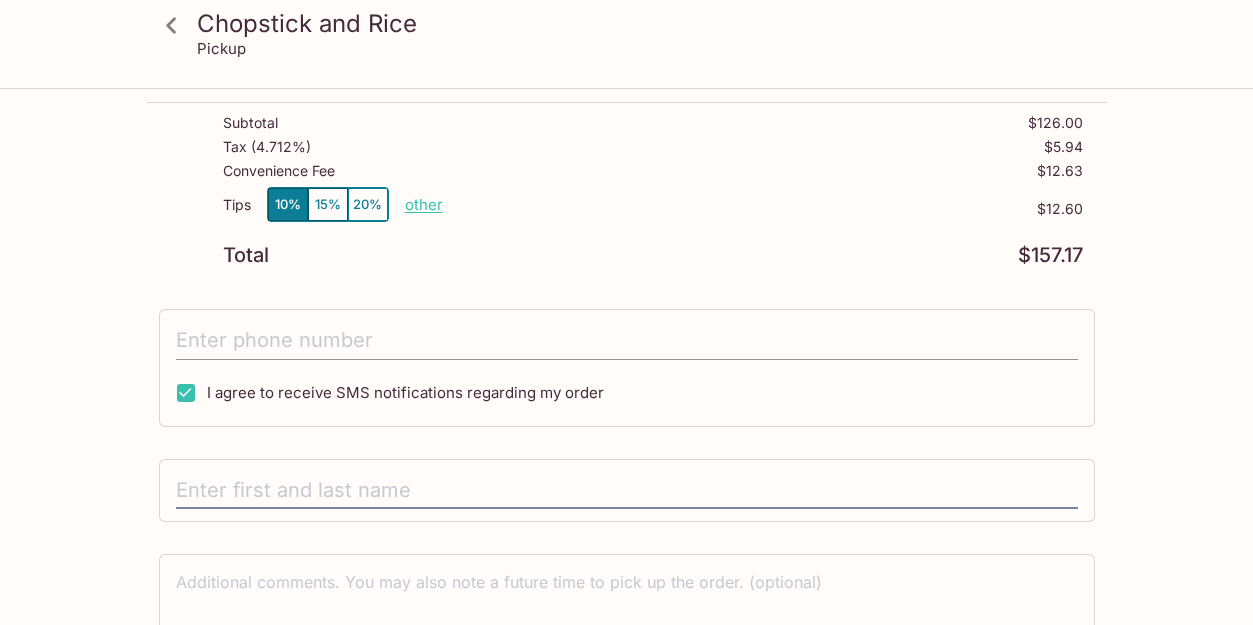 click at bounding box center [627, 341] 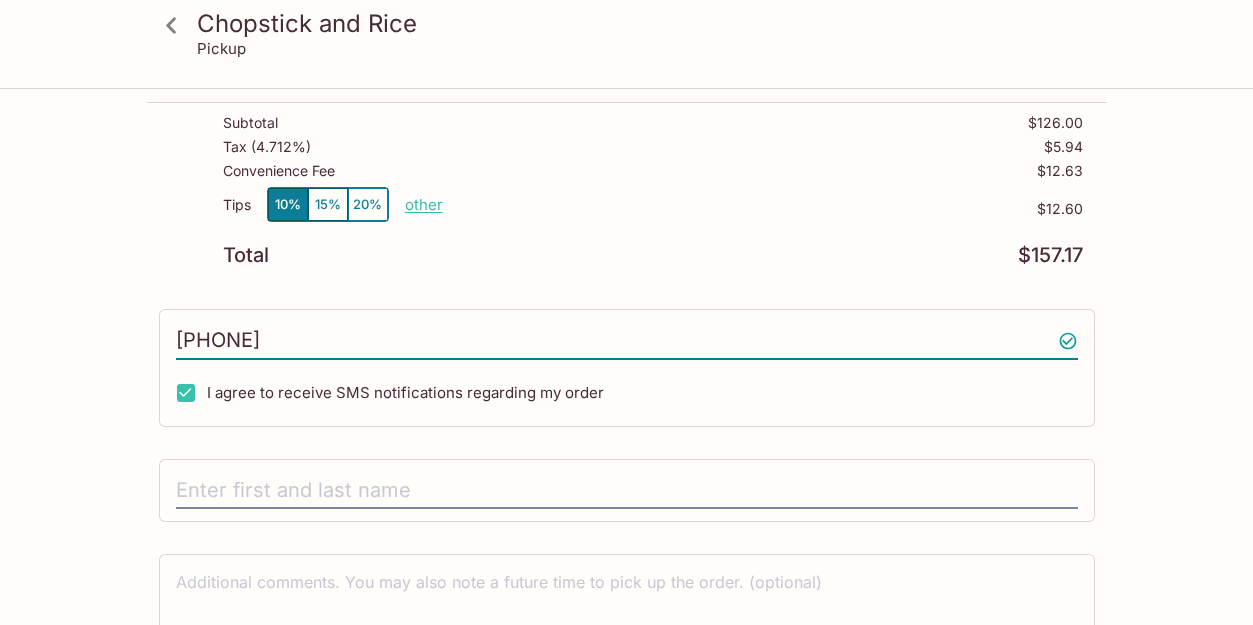 scroll, scrollTop: 638, scrollLeft: 0, axis: vertical 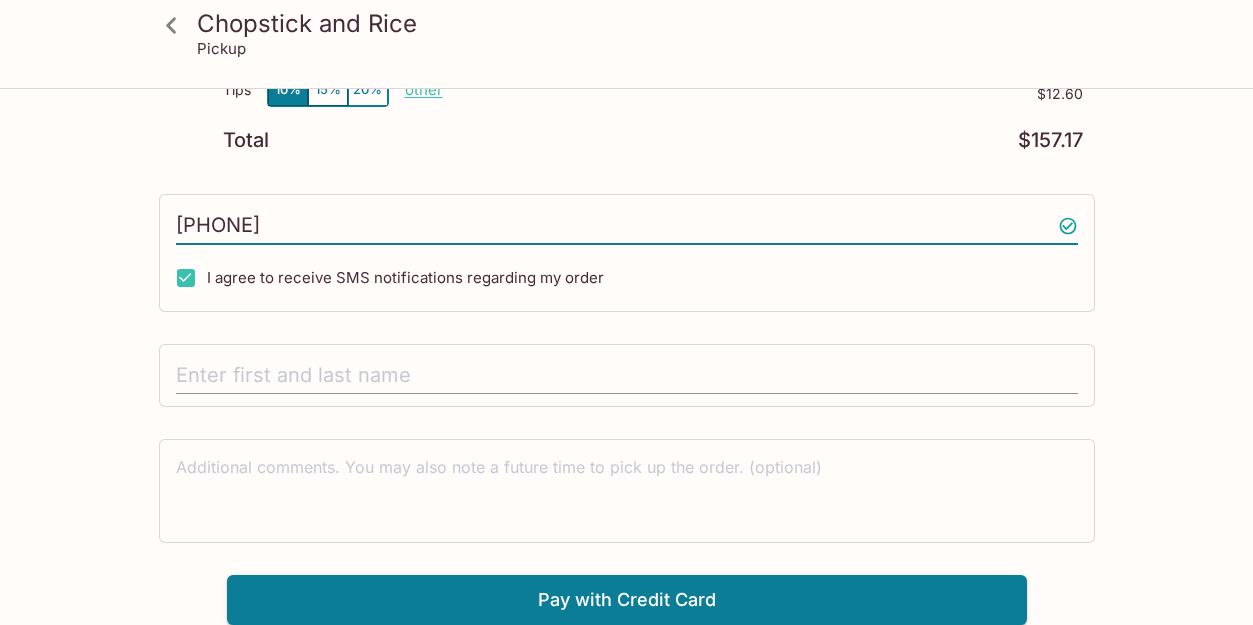 type on "[PHONE]" 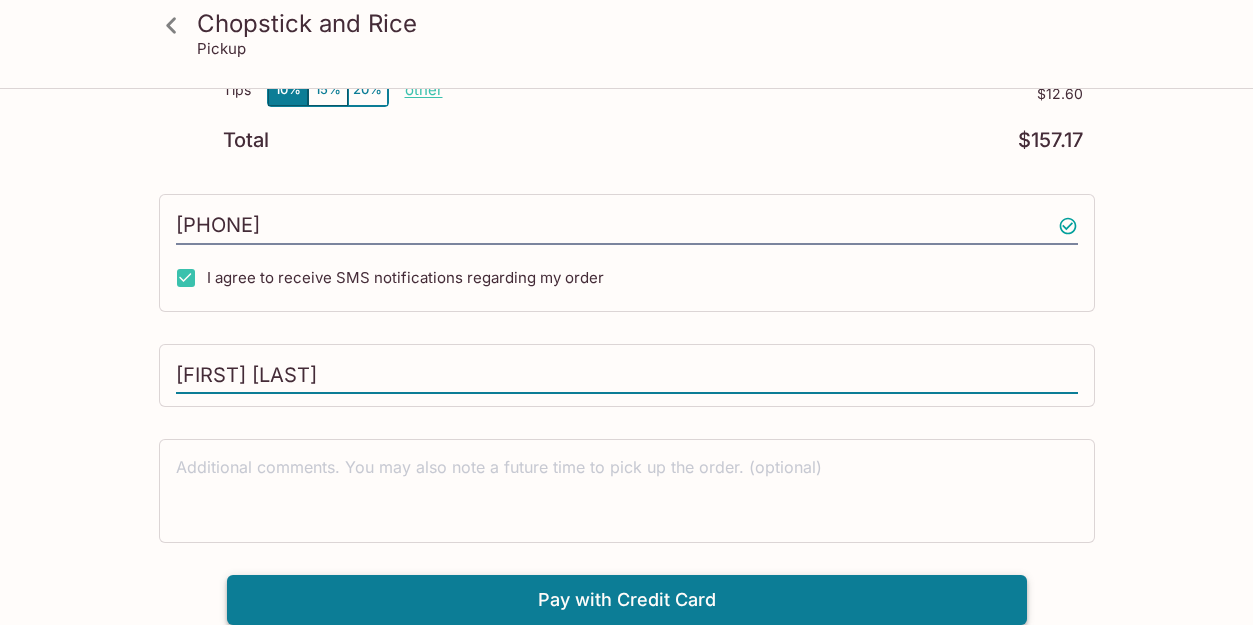 type on "[FIRST] [LAST]" 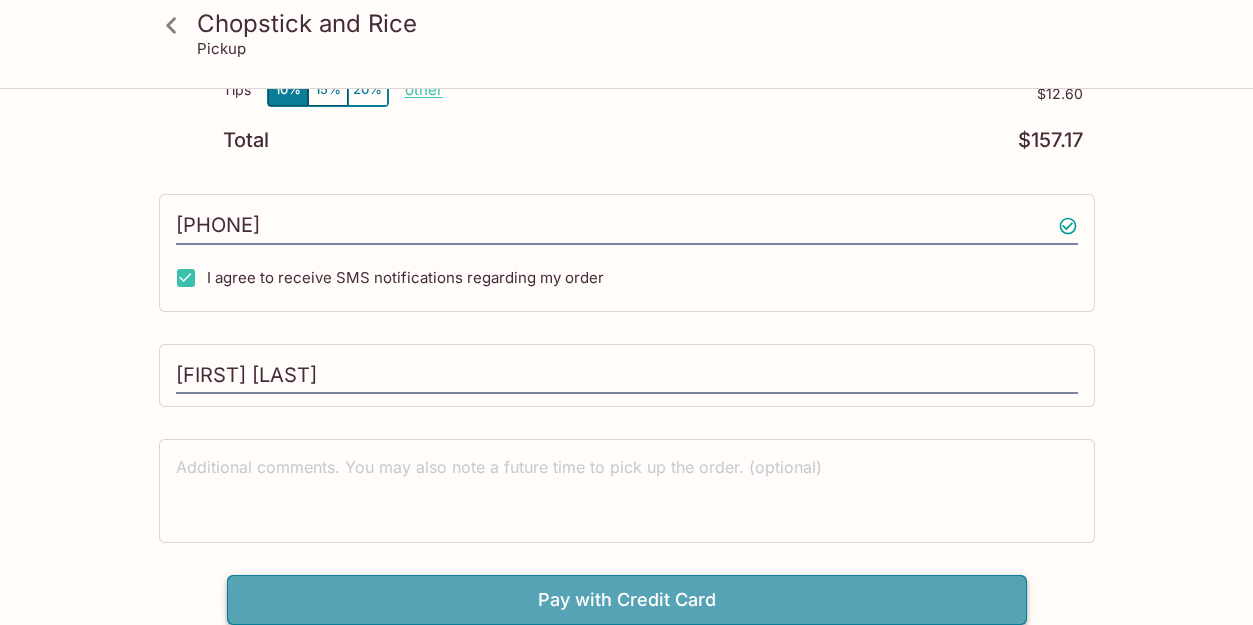 click on "Pay with Credit Card" at bounding box center (627, 600) 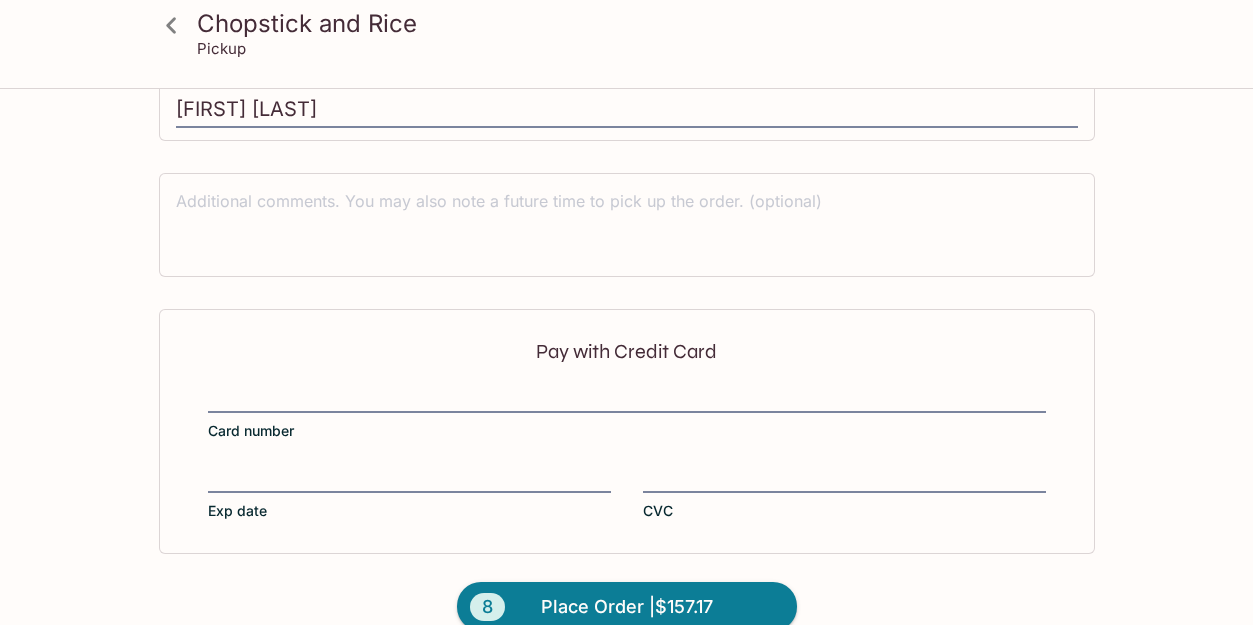 scroll, scrollTop: 938, scrollLeft: 0, axis: vertical 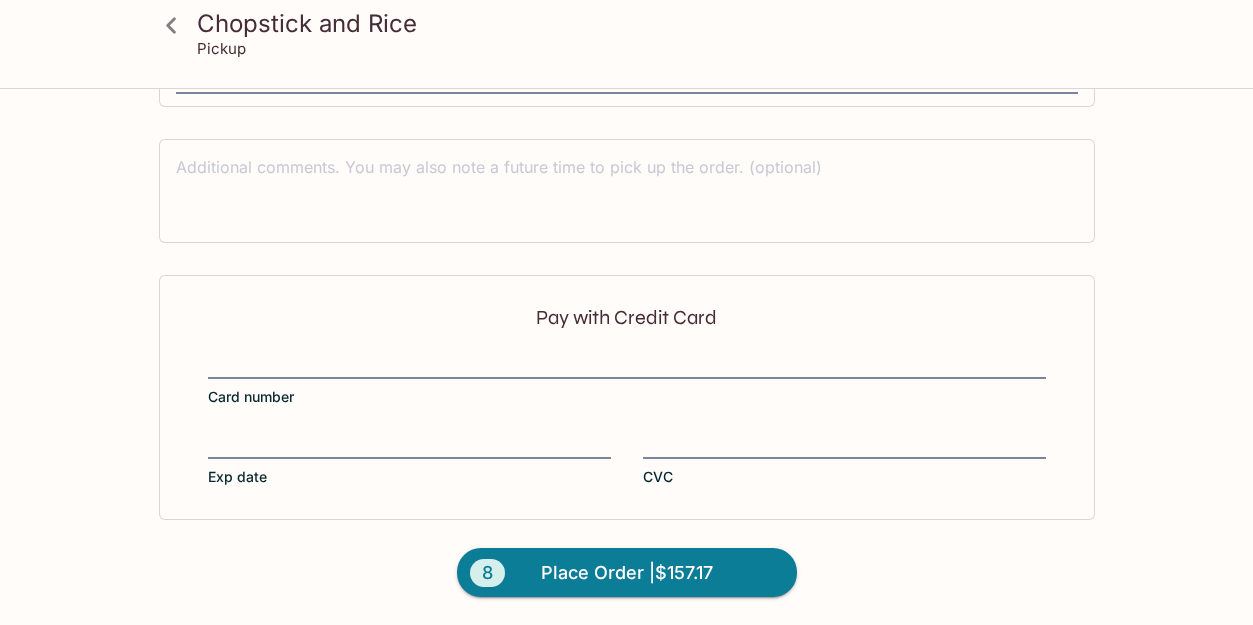 click at bounding box center (627, 365) 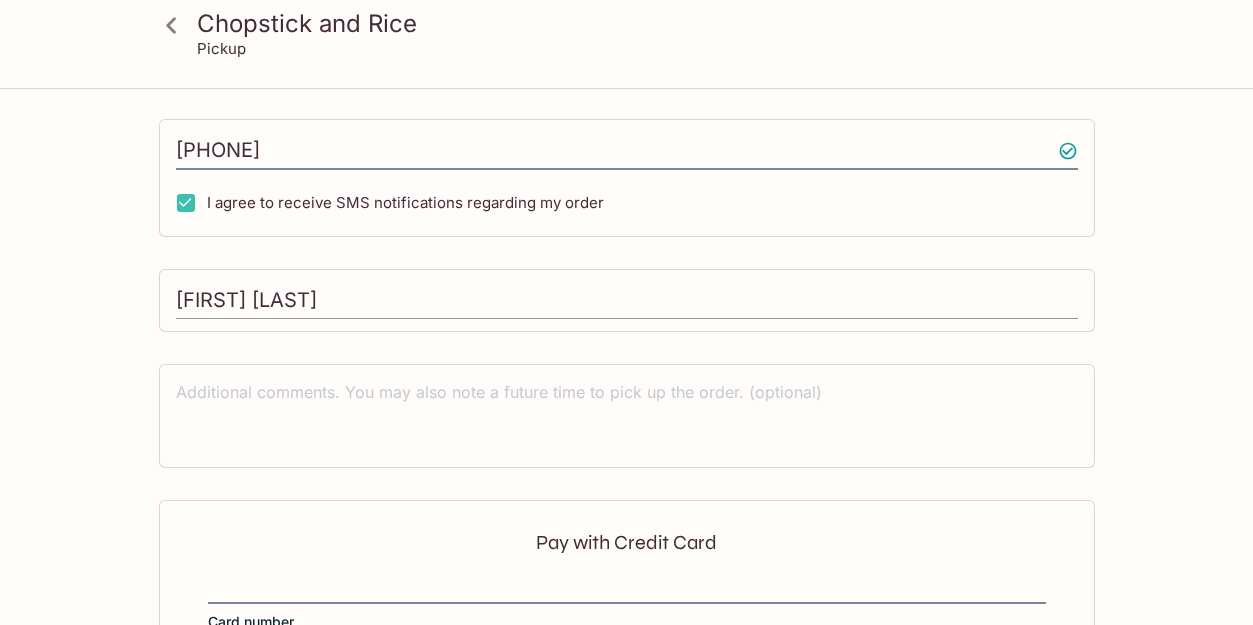 scroll, scrollTop: 938, scrollLeft: 0, axis: vertical 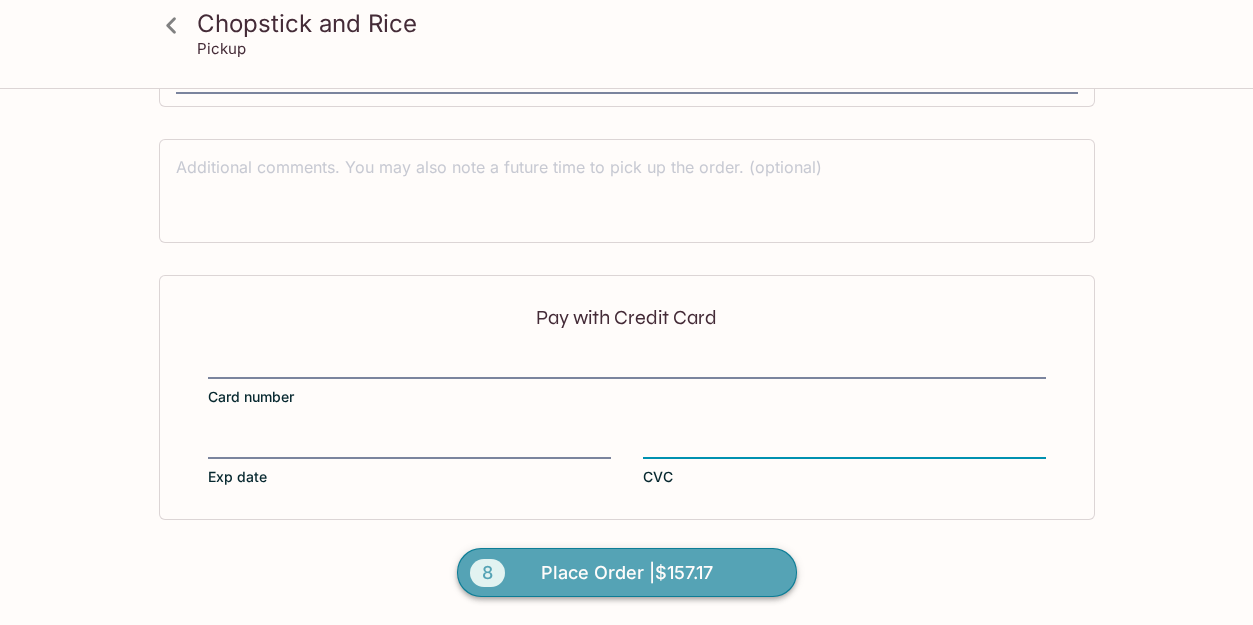 click on "Place Order |  $157.17" at bounding box center [627, 573] 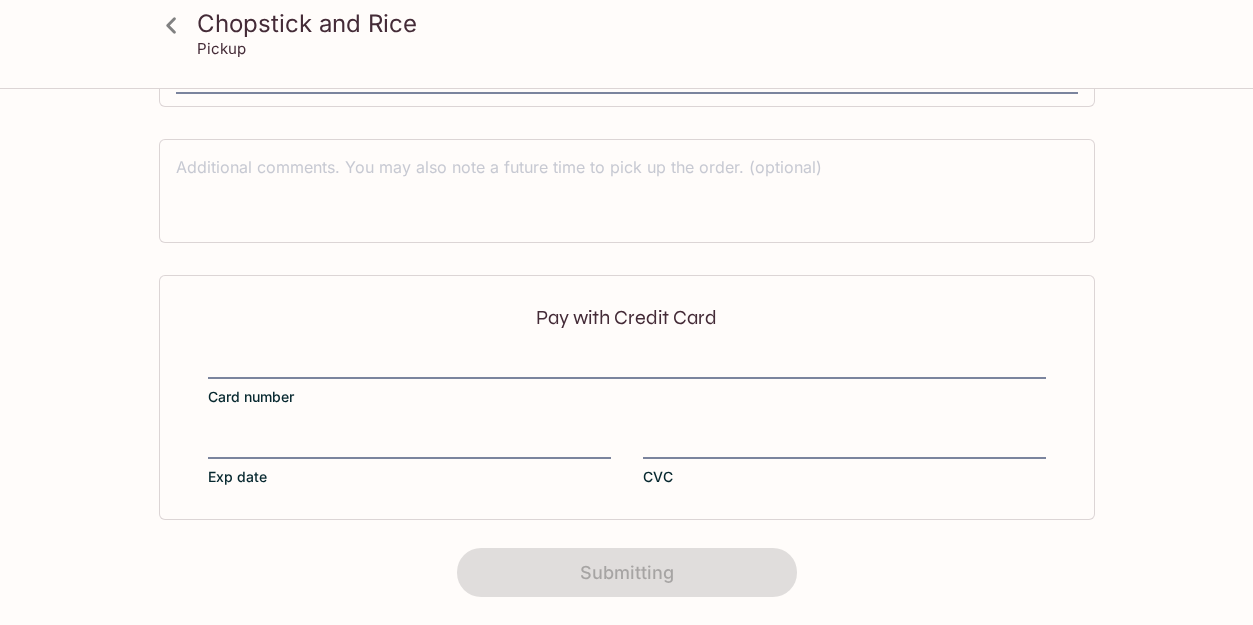 scroll, scrollTop: 549, scrollLeft: 0, axis: vertical 